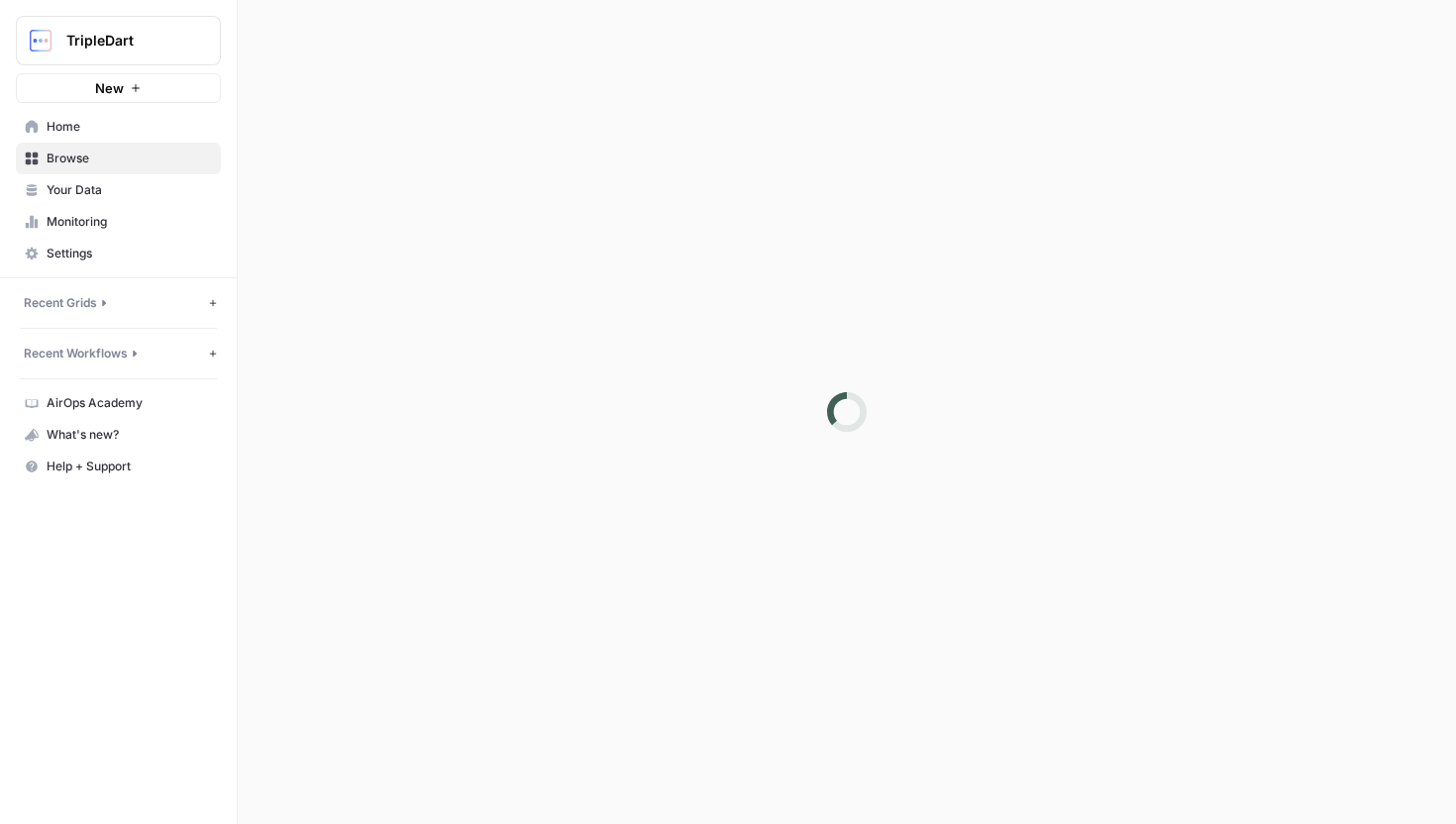 scroll, scrollTop: 0, scrollLeft: 0, axis: both 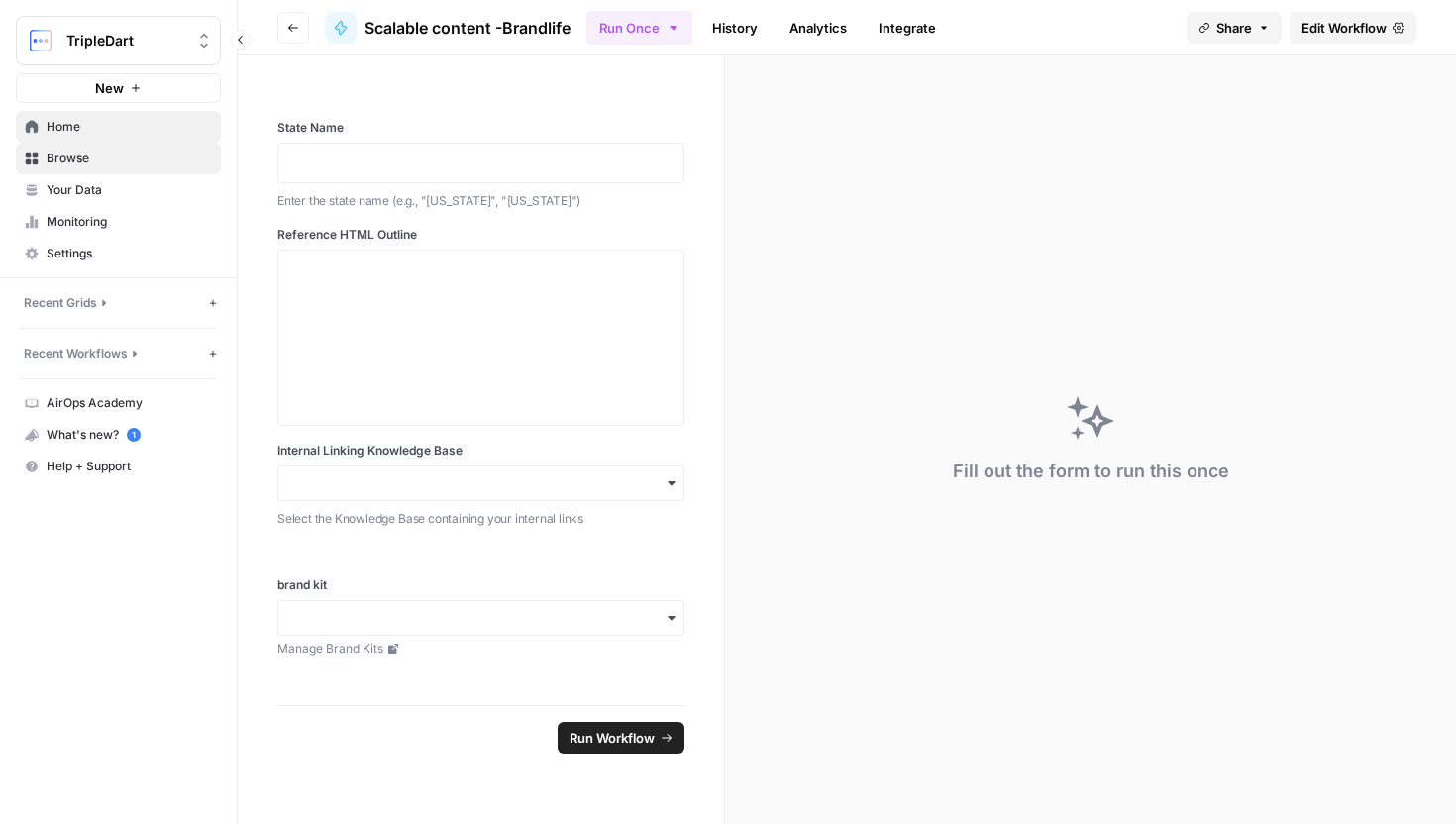 click on "Home" at bounding box center [129, 127] 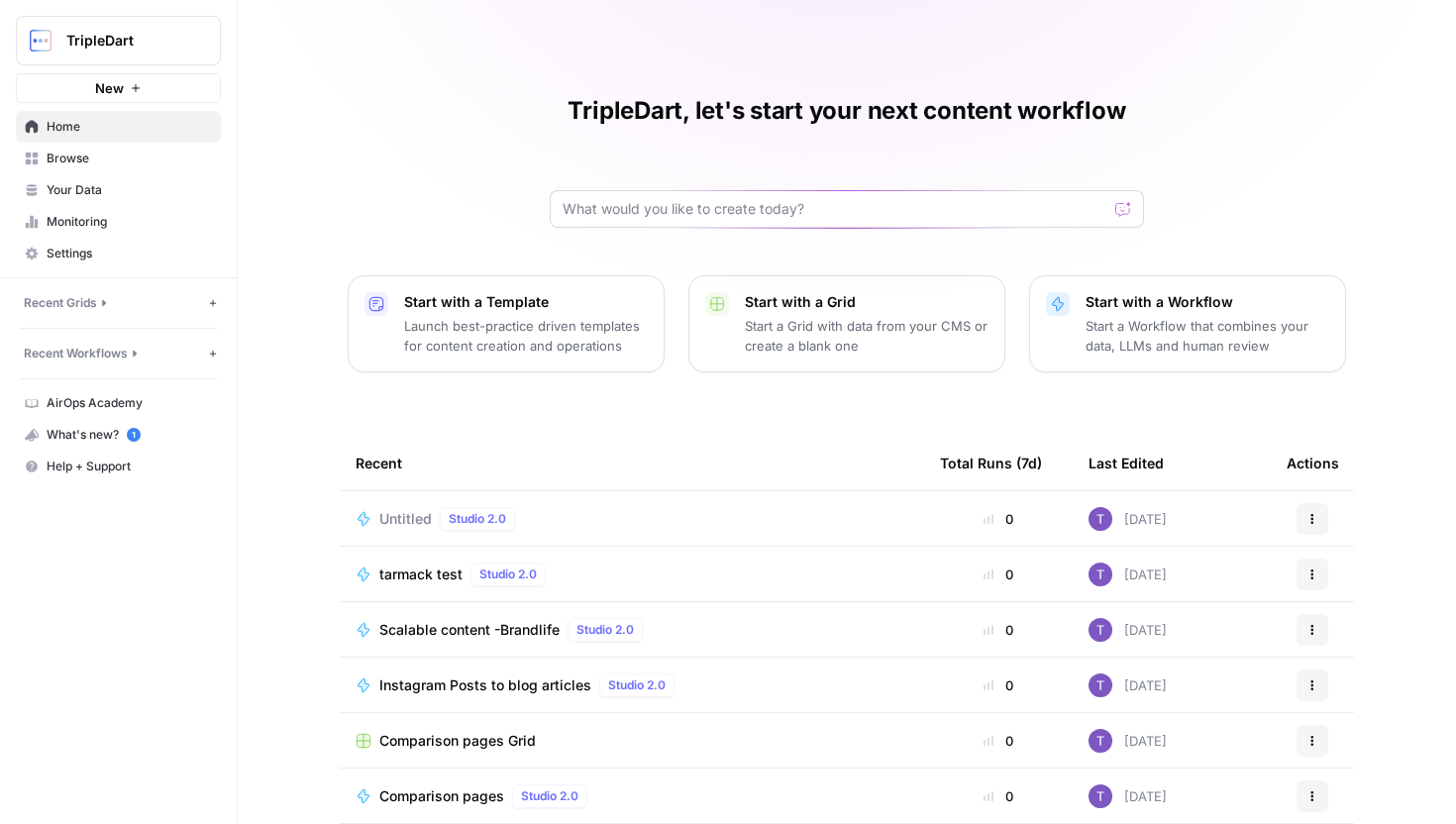 click at bounding box center (847, 209) 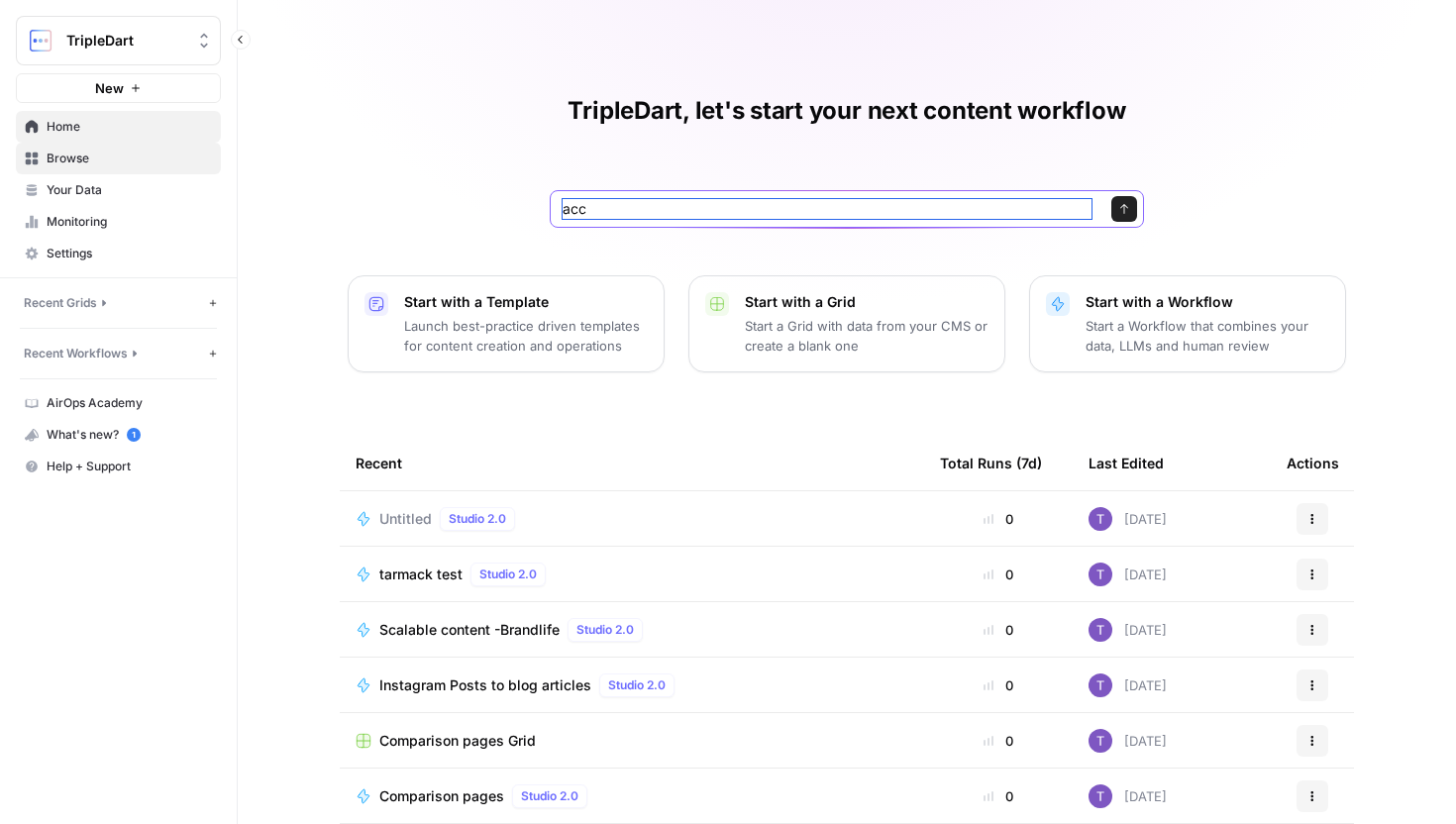 type on "acc" 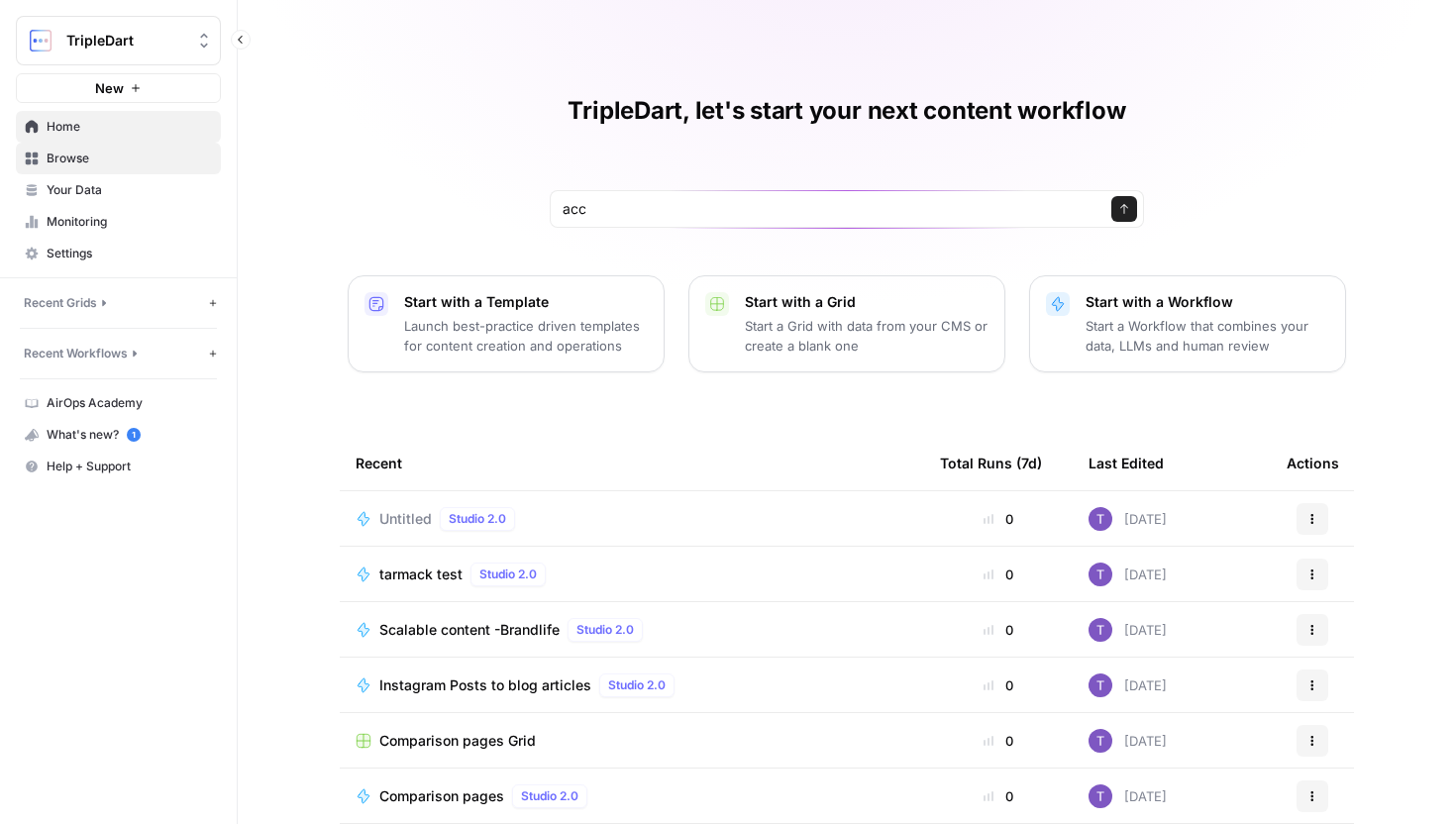 click on "Browse" at bounding box center [129, 158] 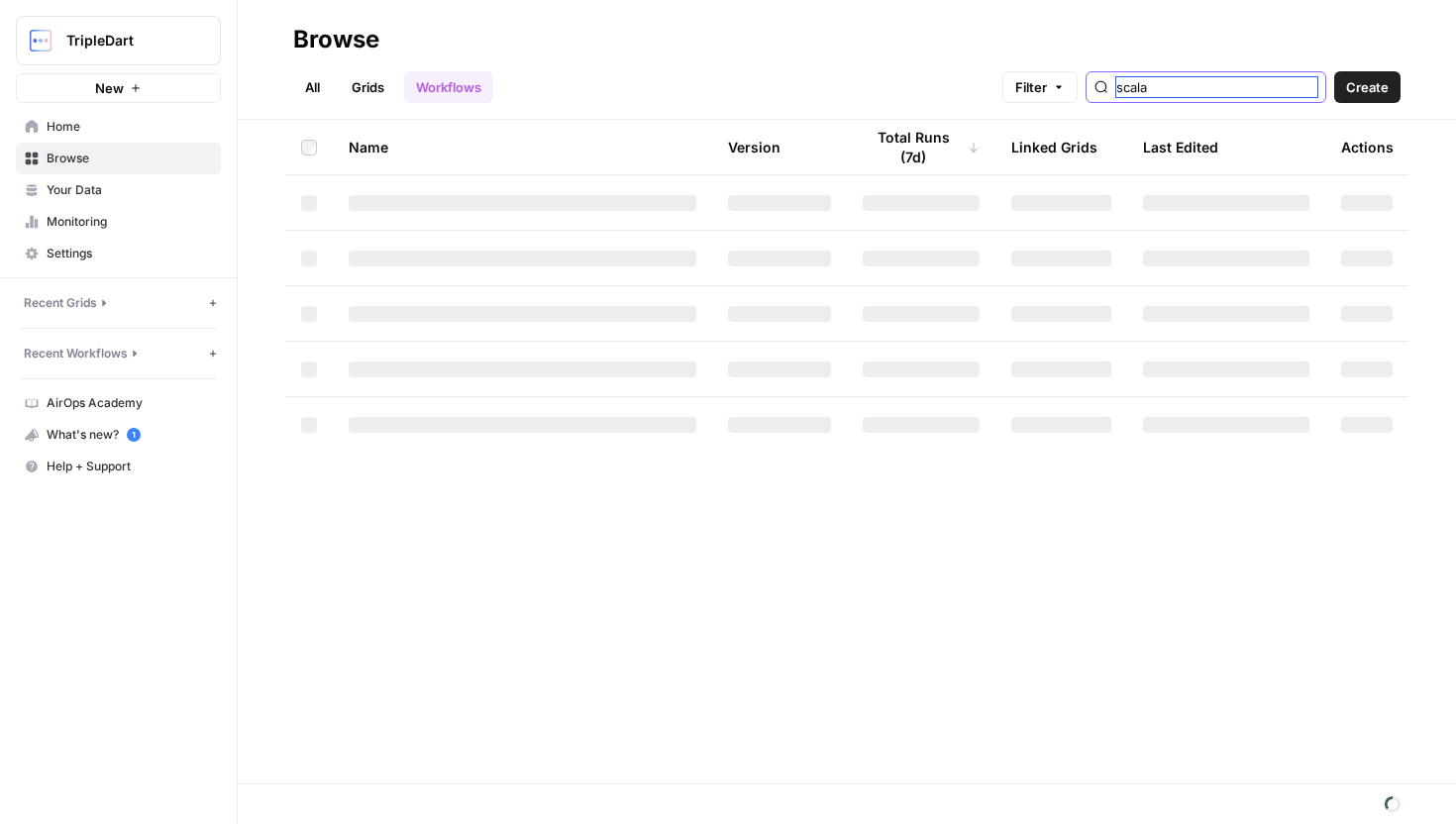 click on "scala" at bounding box center [1216, 87] 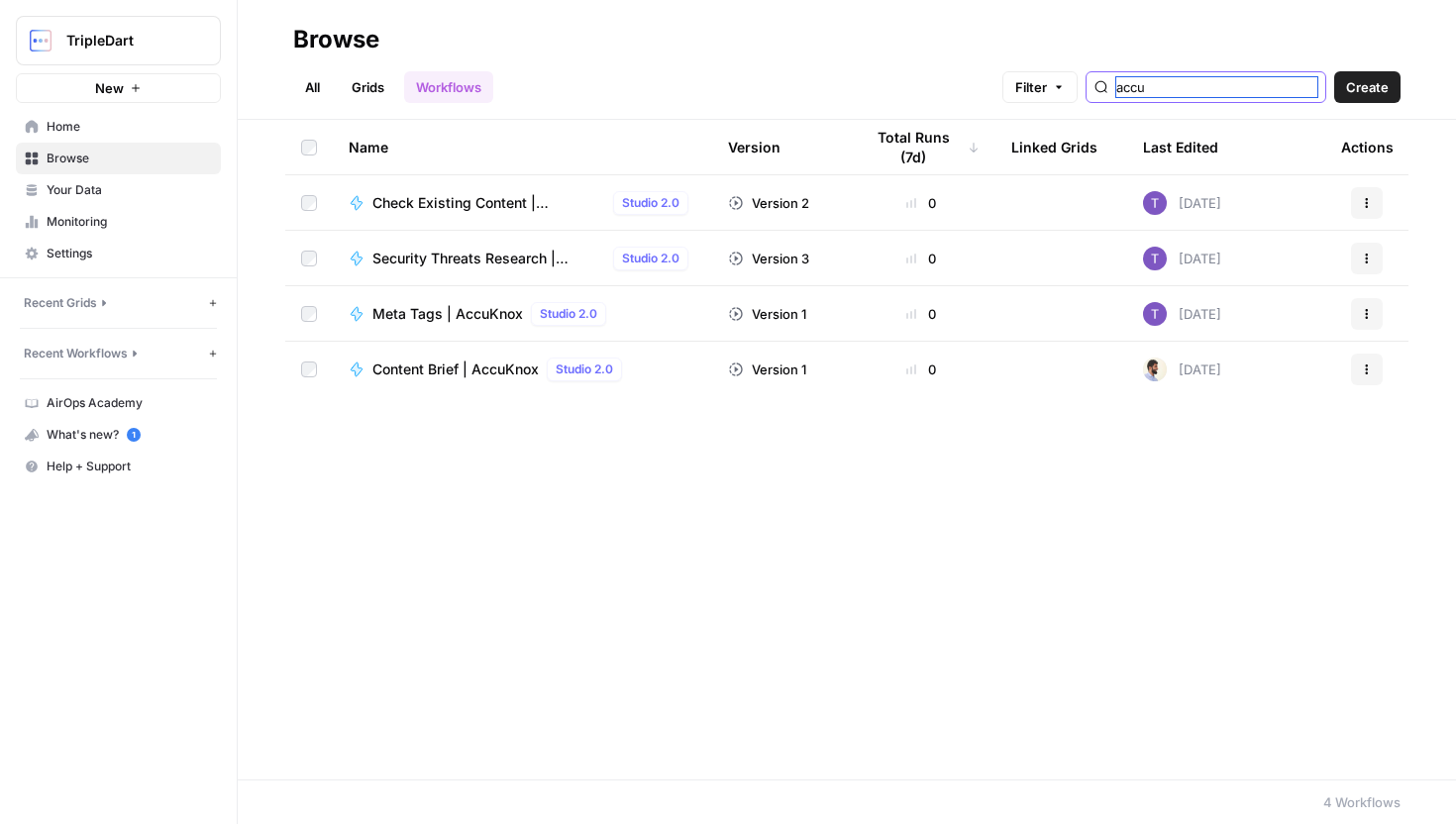 type on "accu" 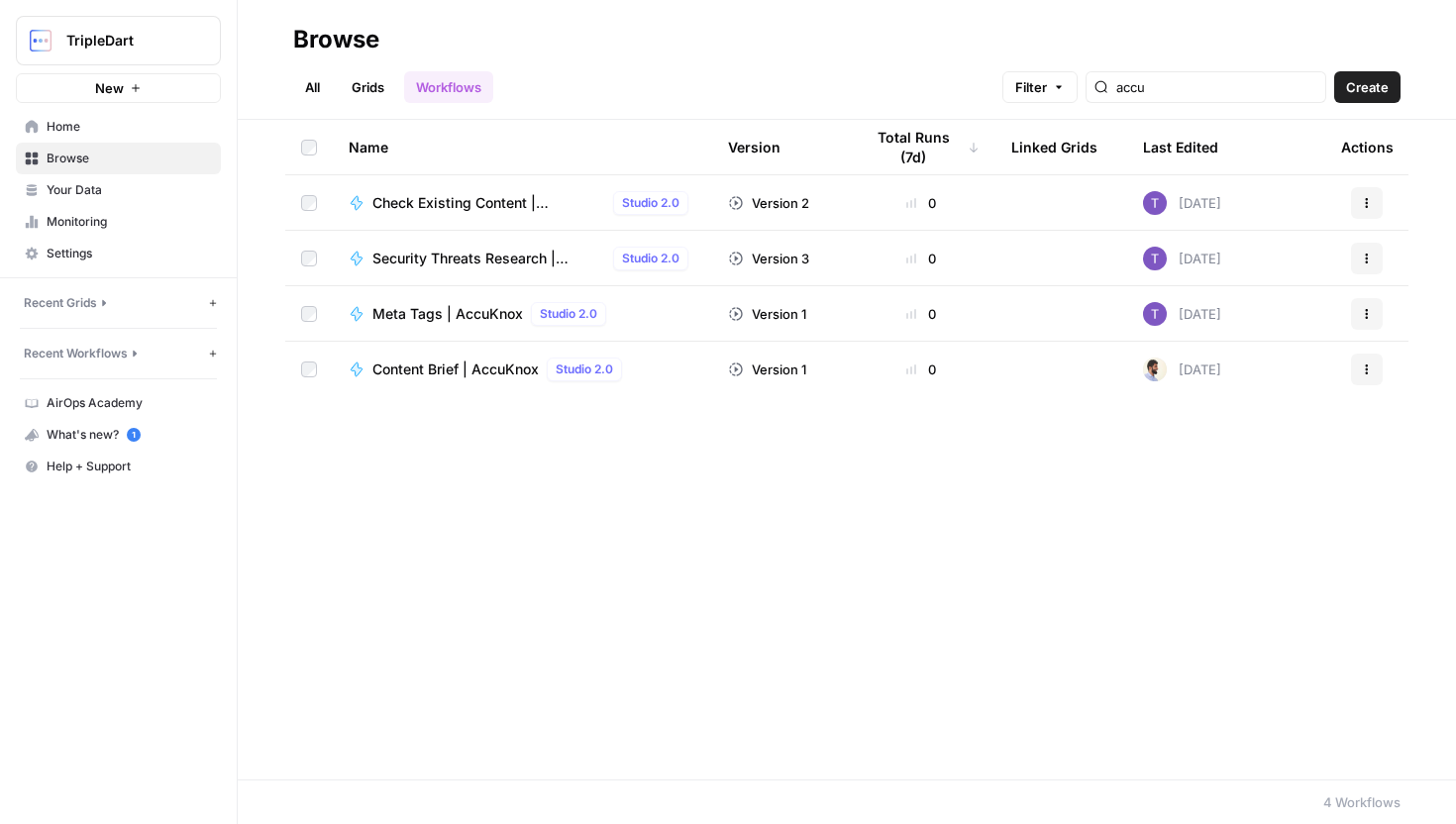 click on "Content Brief | AccuKnox" at bounding box center [456, 369] 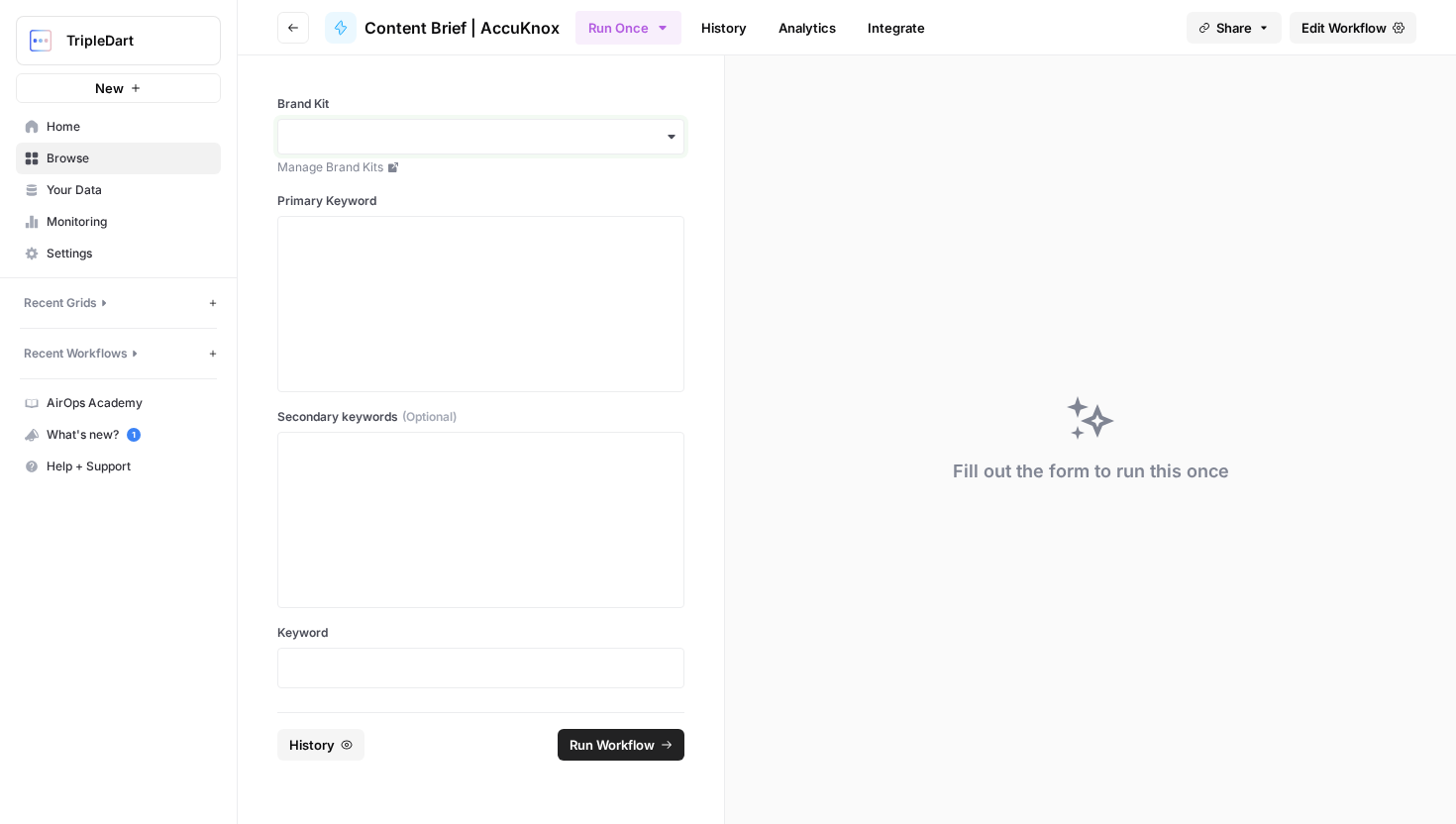click on "Brand Kit" at bounding box center (480, 137) 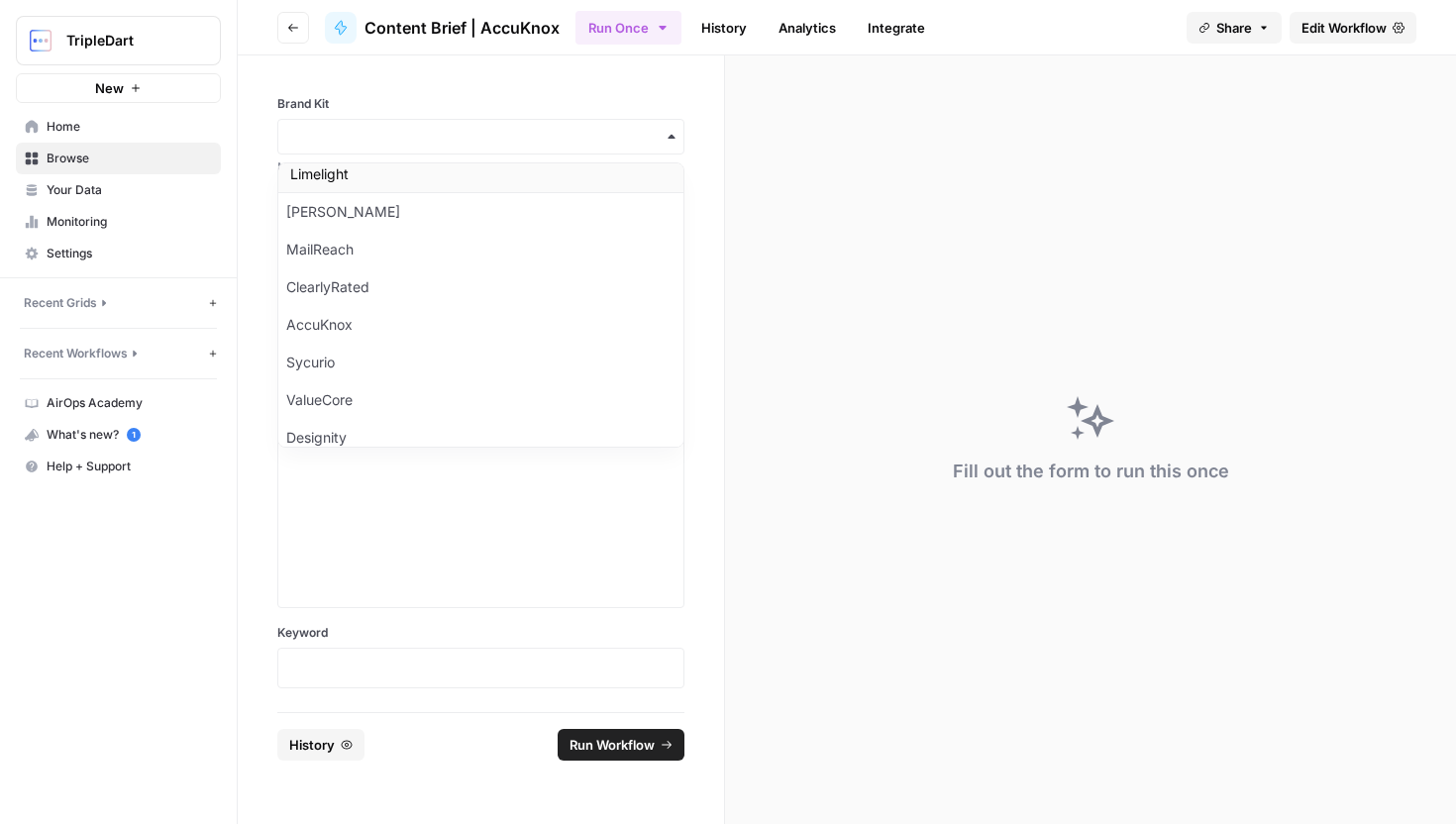 scroll, scrollTop: 422, scrollLeft: 0, axis: vertical 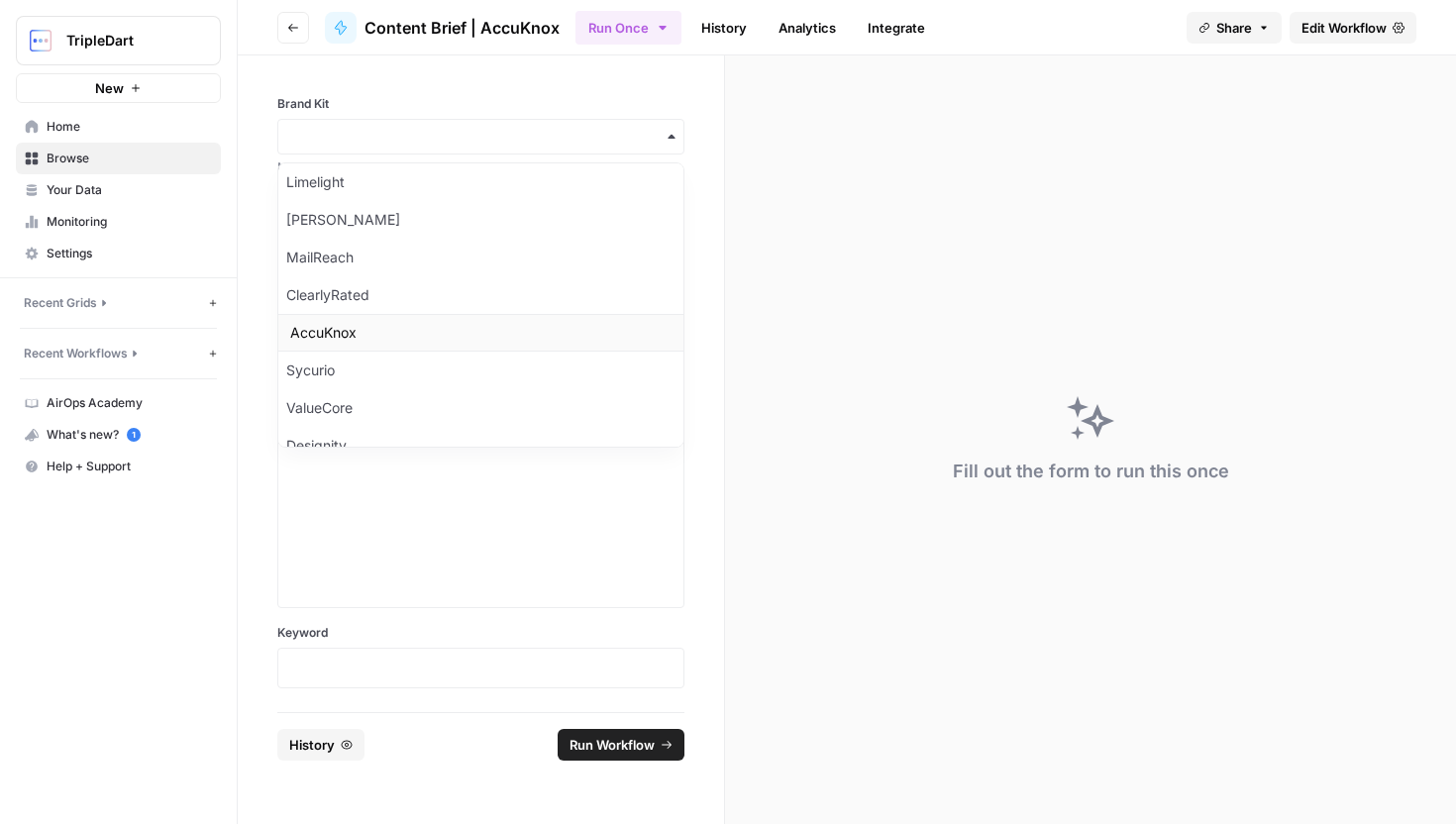 click on "AccuKnox" at bounding box center [480, 333] 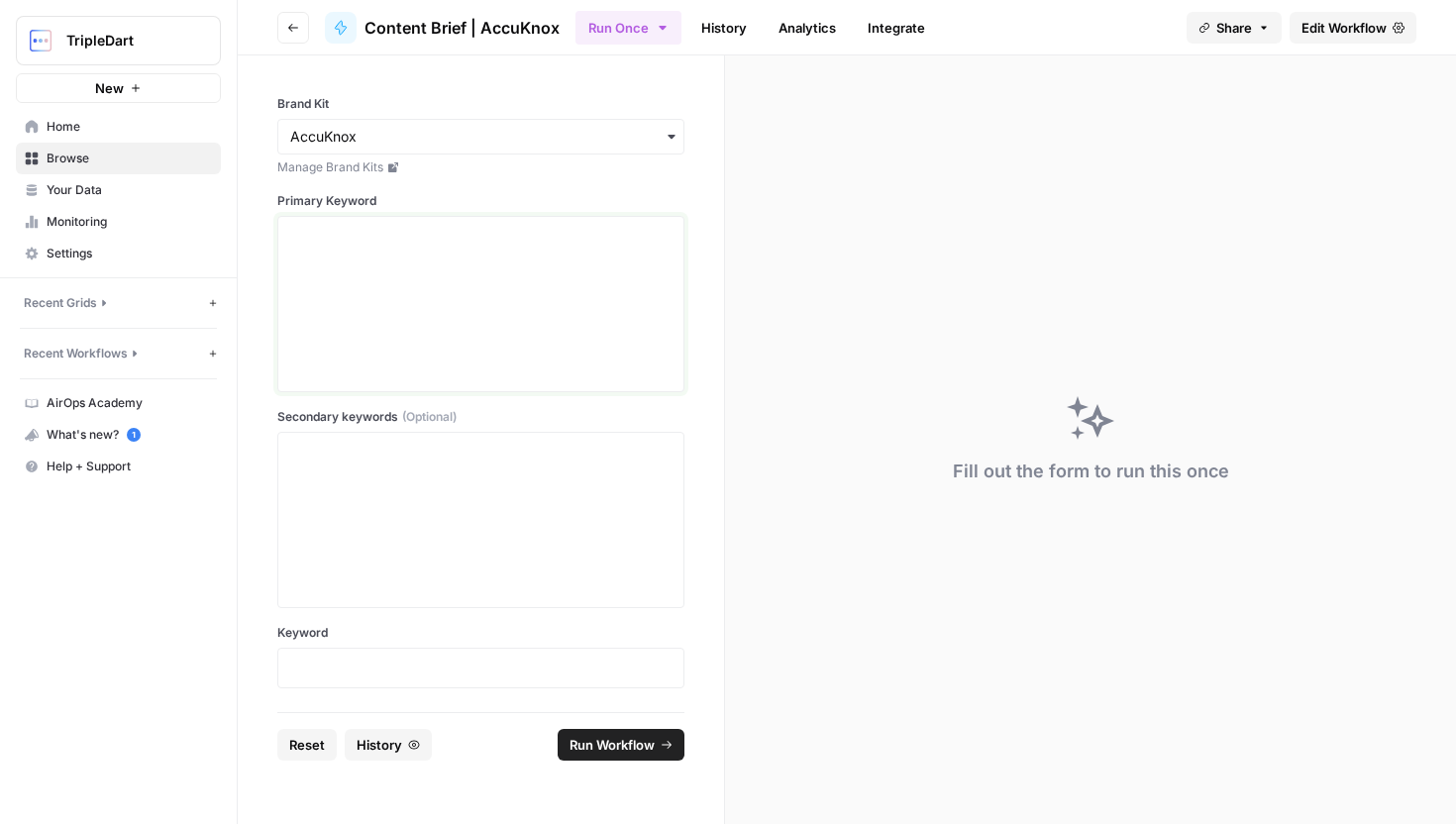 click at bounding box center (480, 304) 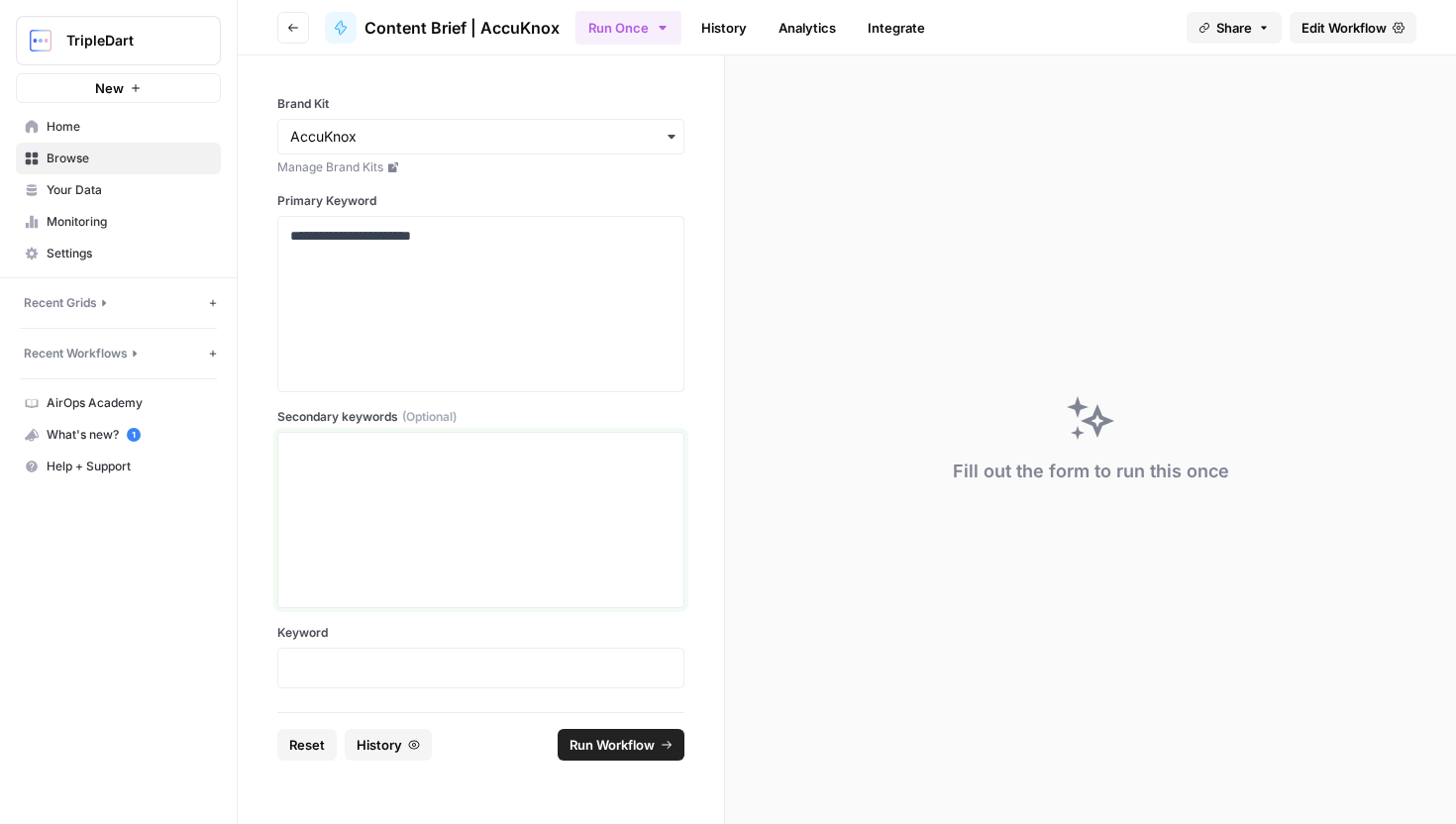 click at bounding box center [480, 452] 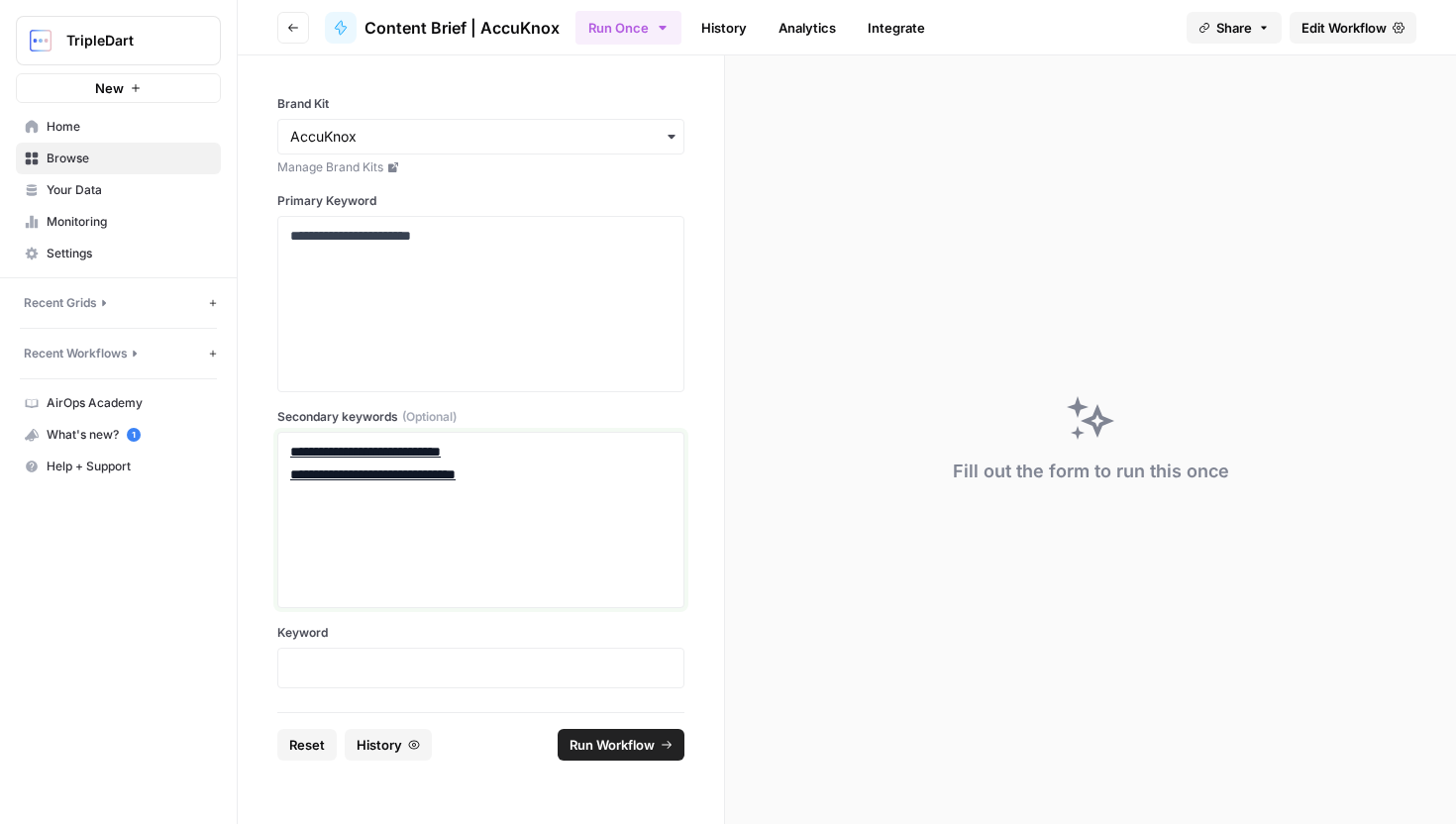 click on "**********" at bounding box center [372, 474] 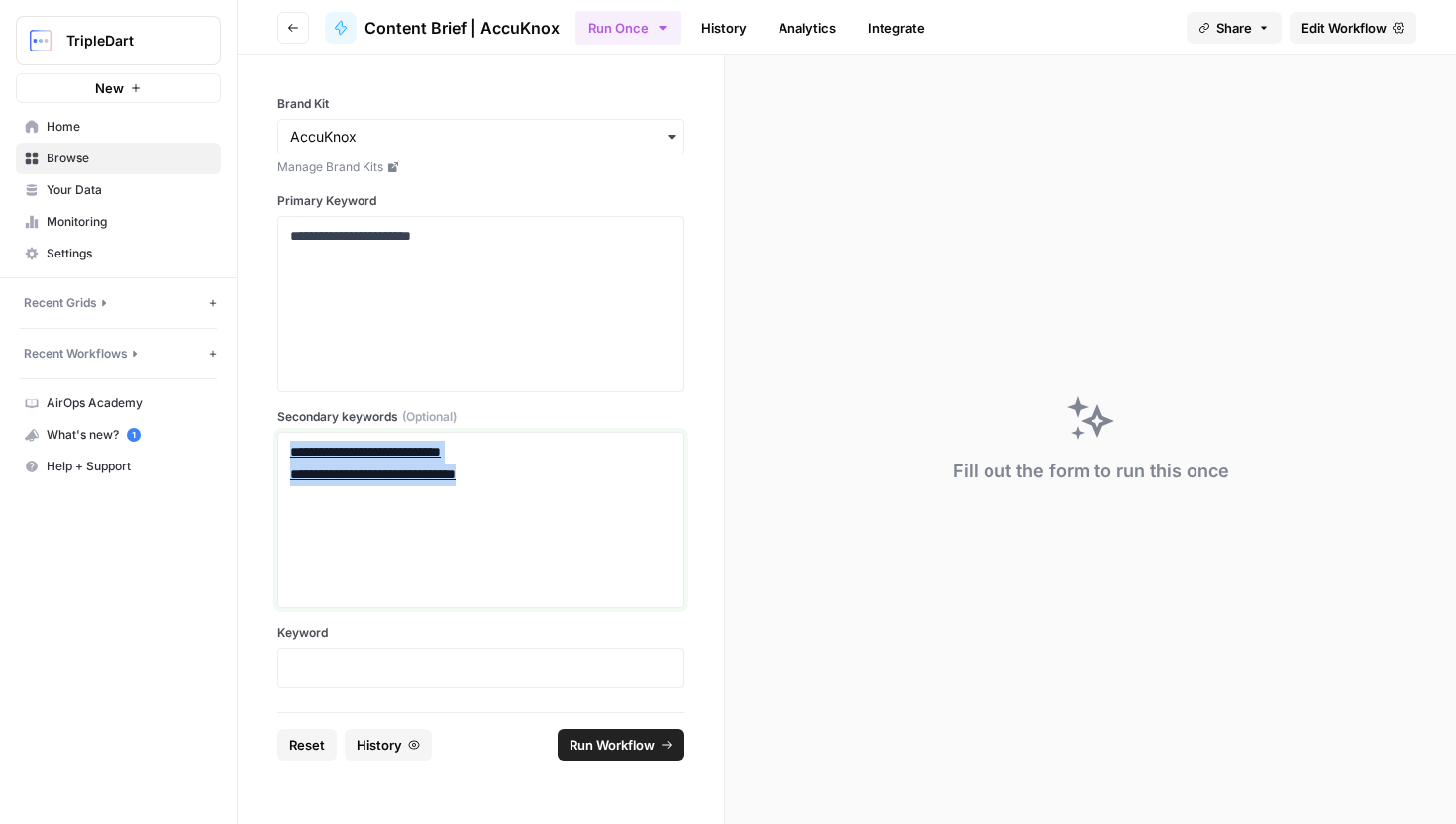 drag, startPoint x: 548, startPoint y: 490, endPoint x: 245, endPoint y: 426, distance: 309.68532 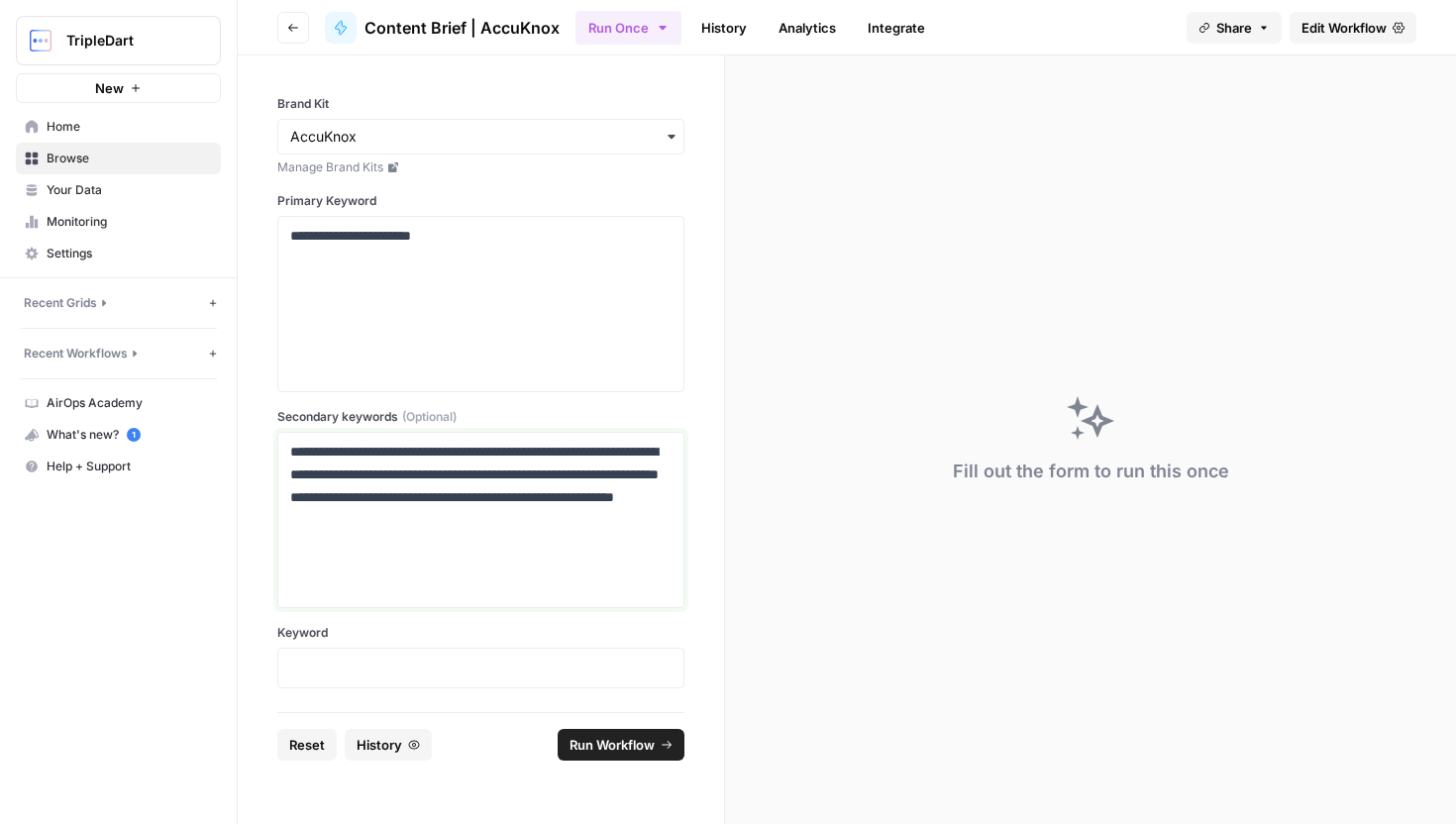click on "**********" at bounding box center (480, 485) 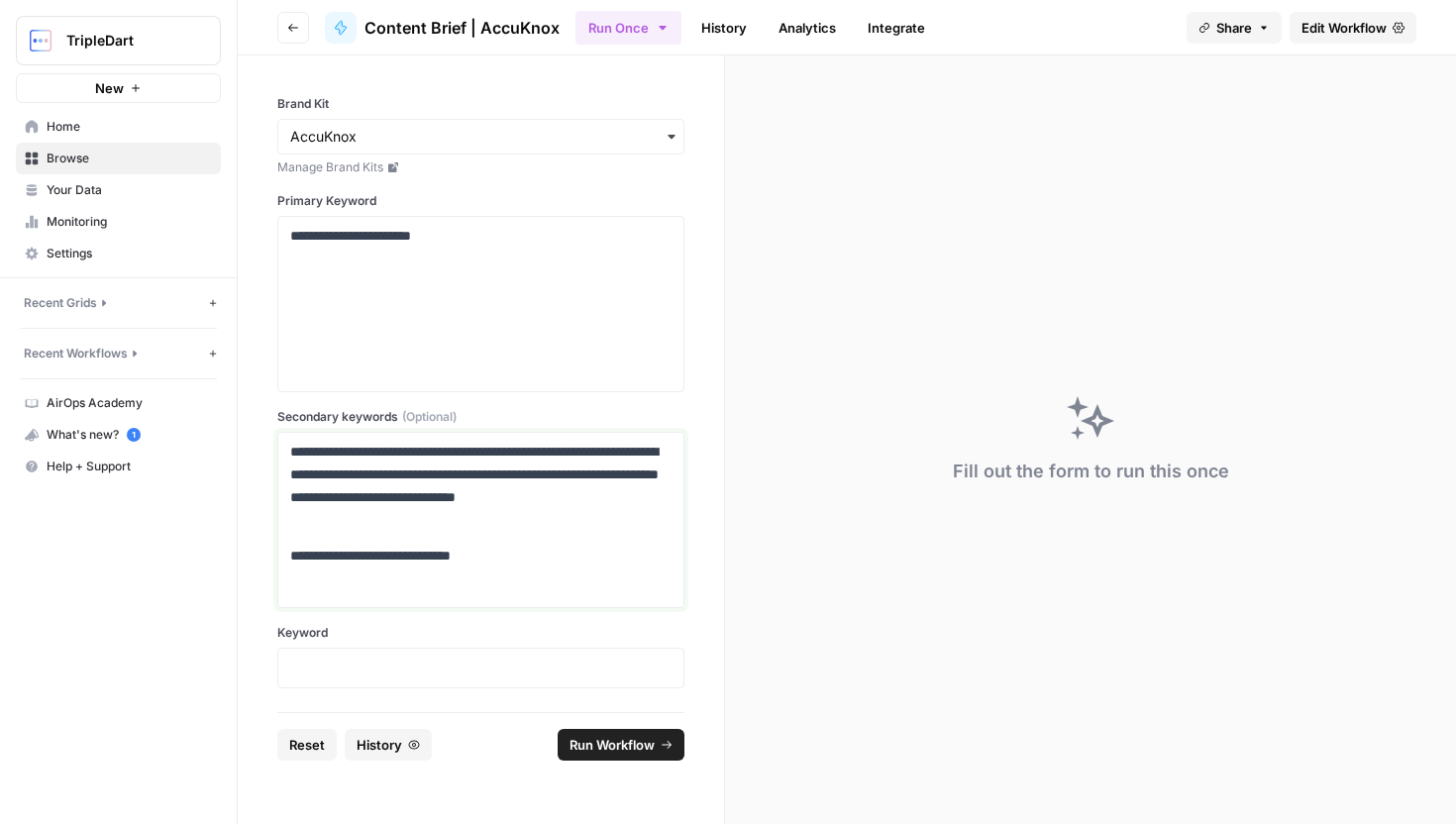 click on "**********" at bounding box center [480, 520] 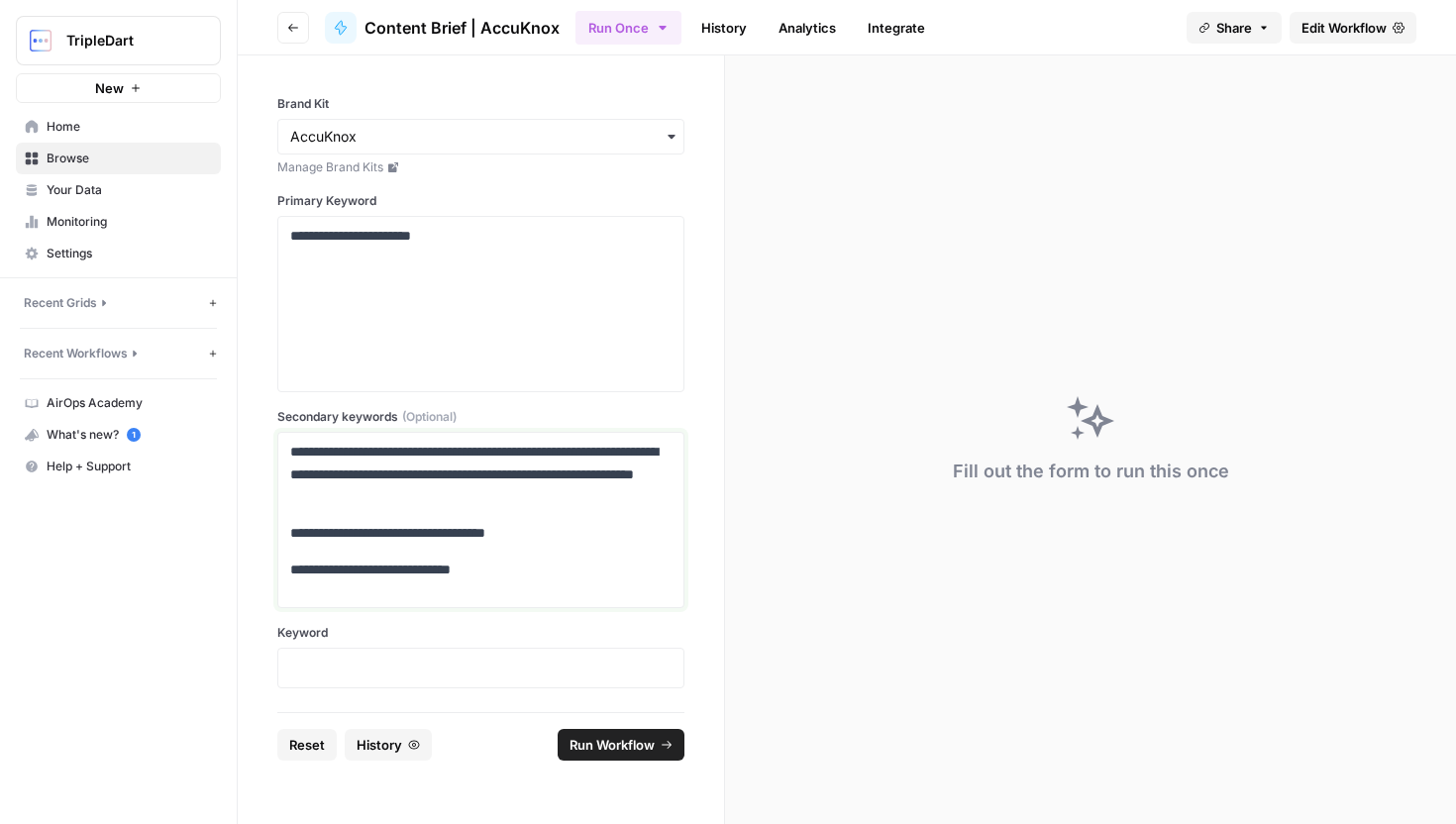 click on "**********" at bounding box center [480, 474] 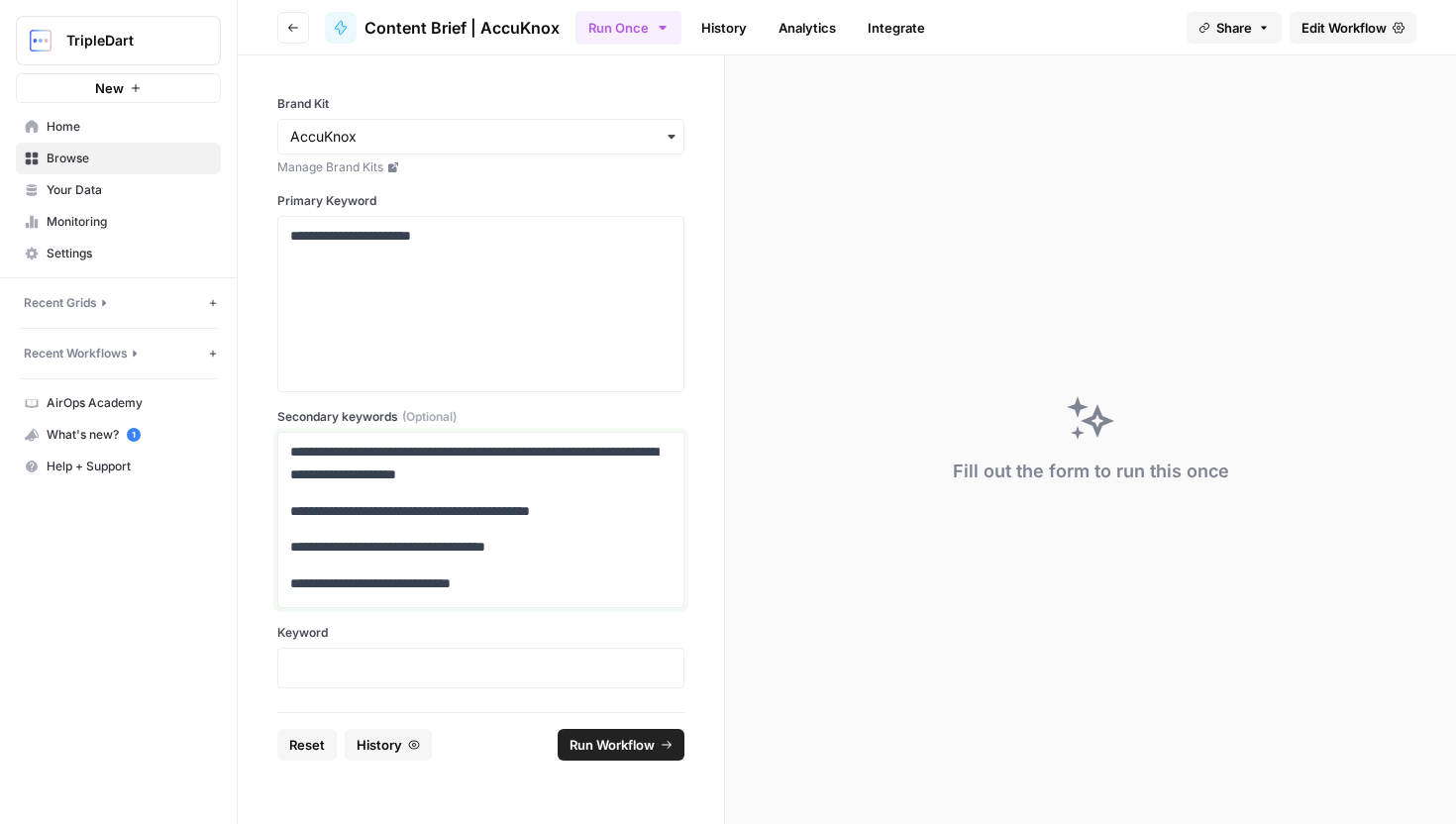 click on "**********" at bounding box center (480, 464) 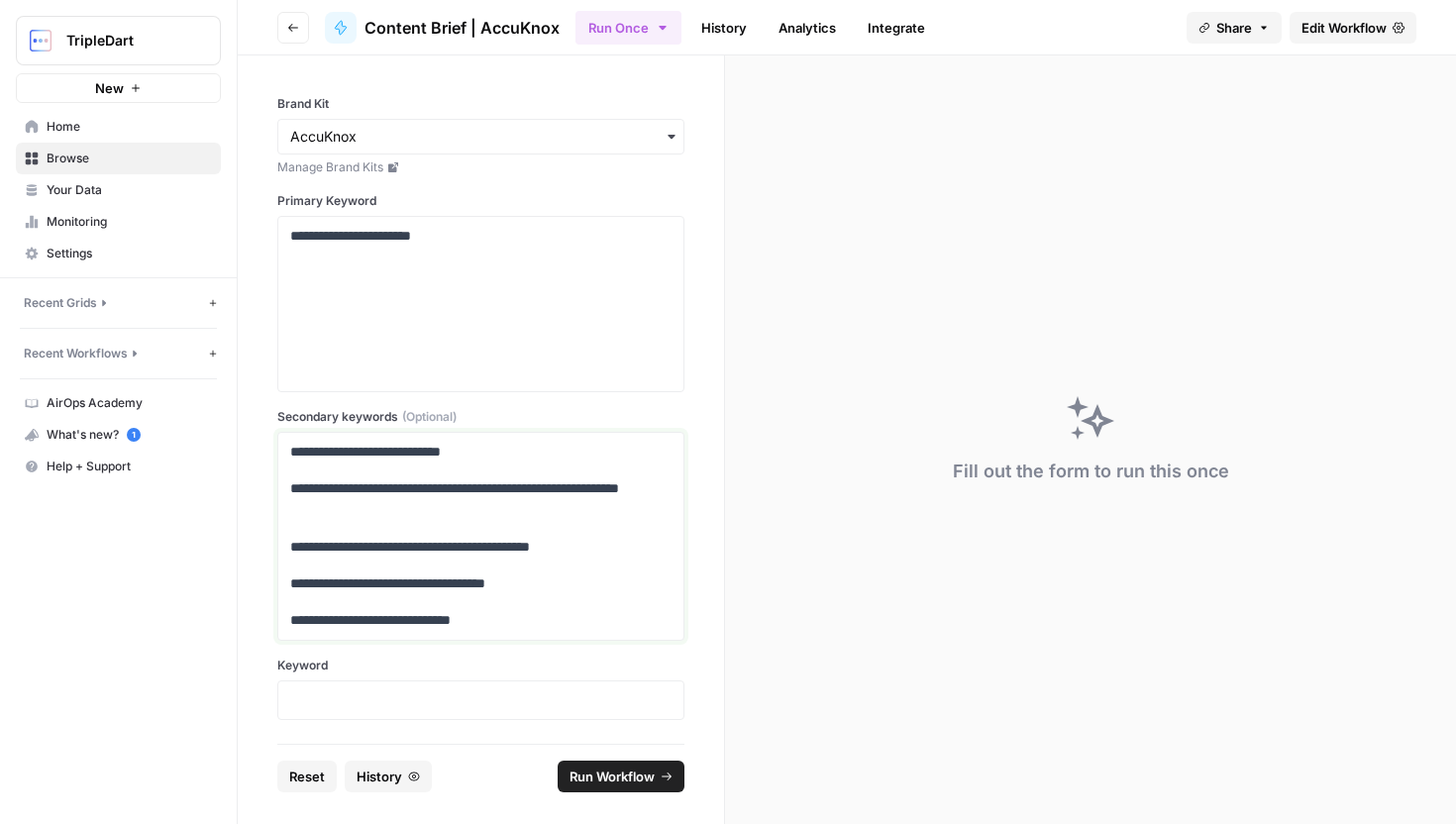 click on "**********" at bounding box center (480, 500) 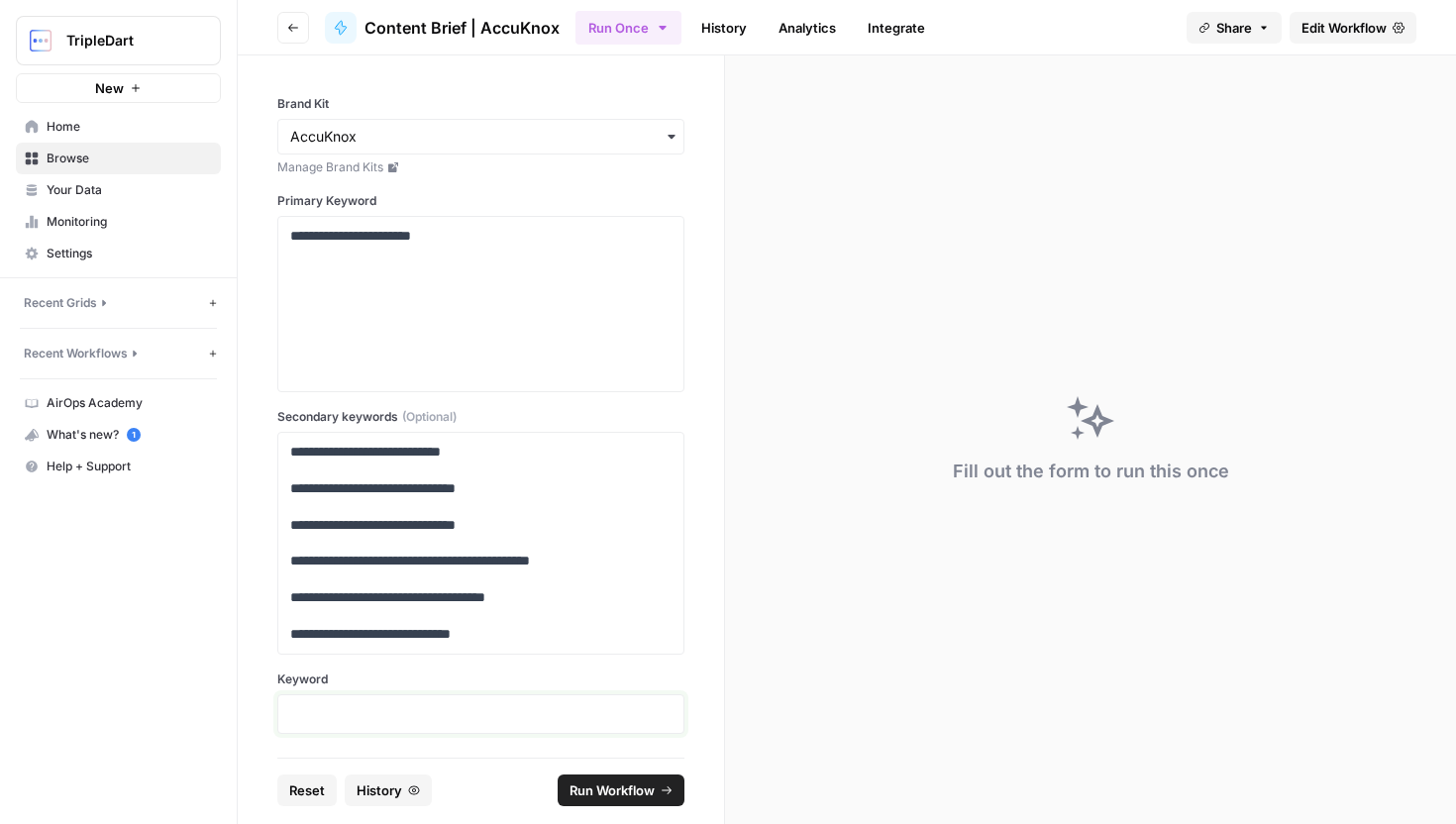 click at bounding box center (480, 714) 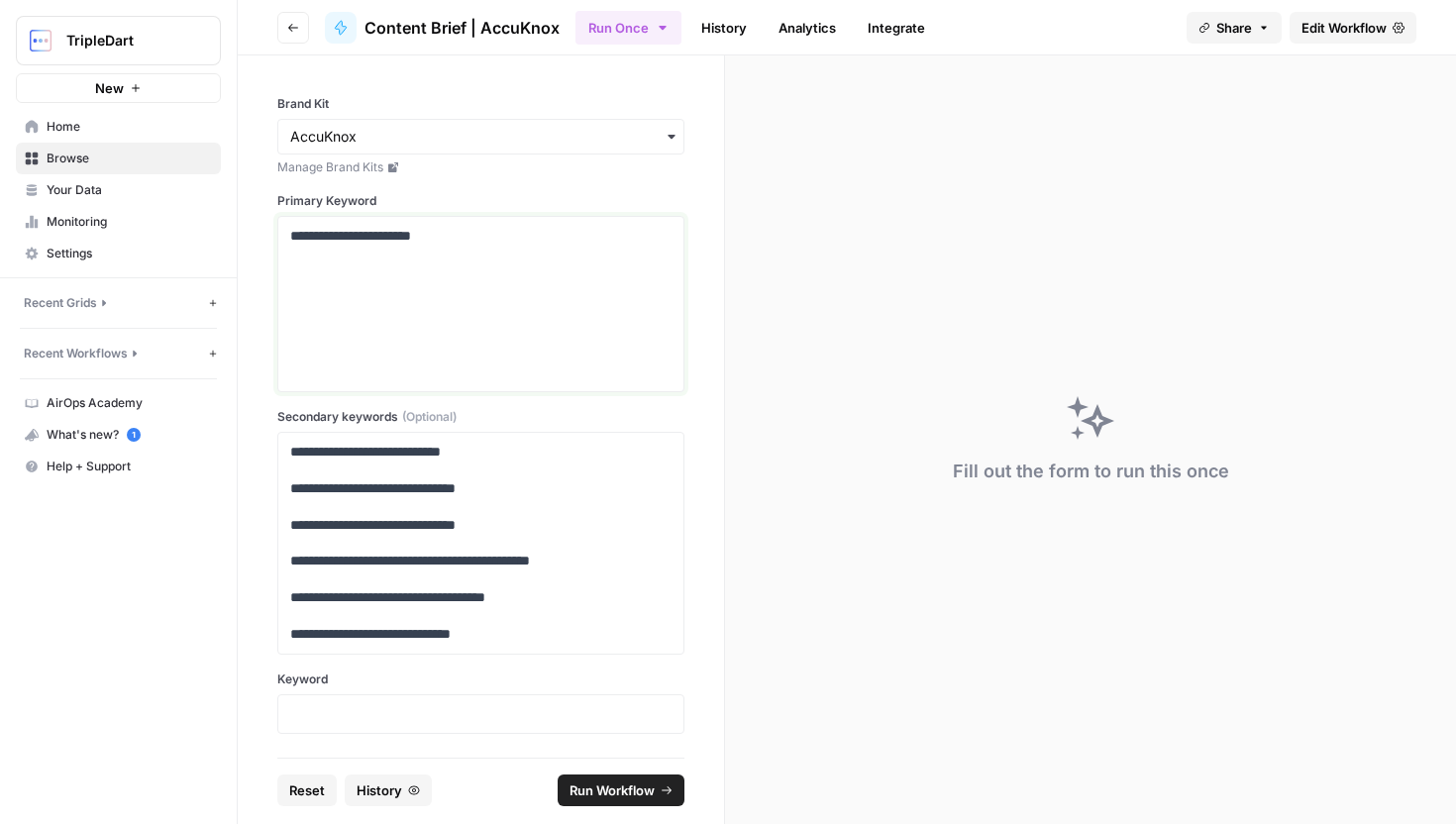 click on "**********" at bounding box center [480, 236] 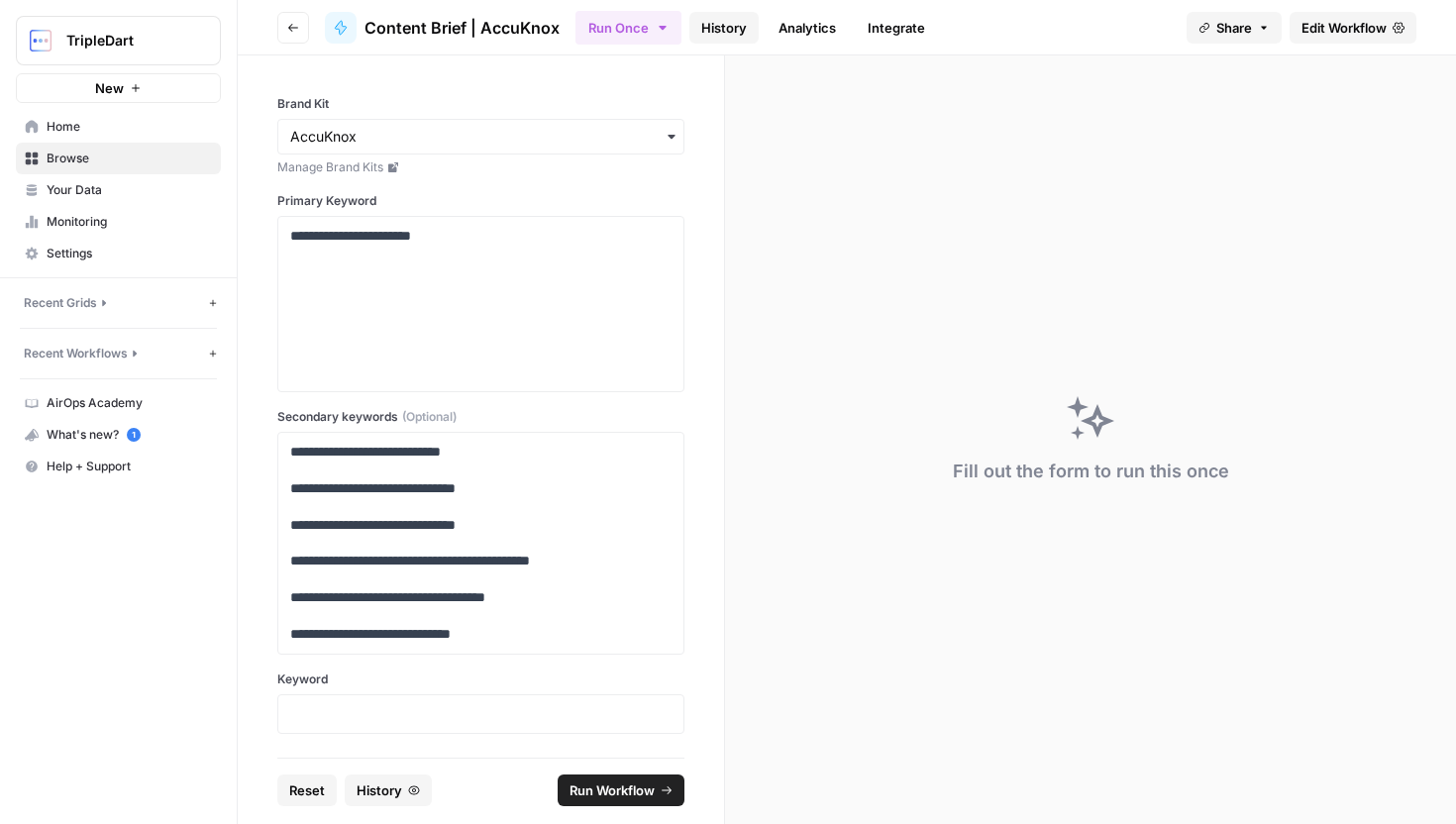 click on "History" at bounding box center (724, 28) 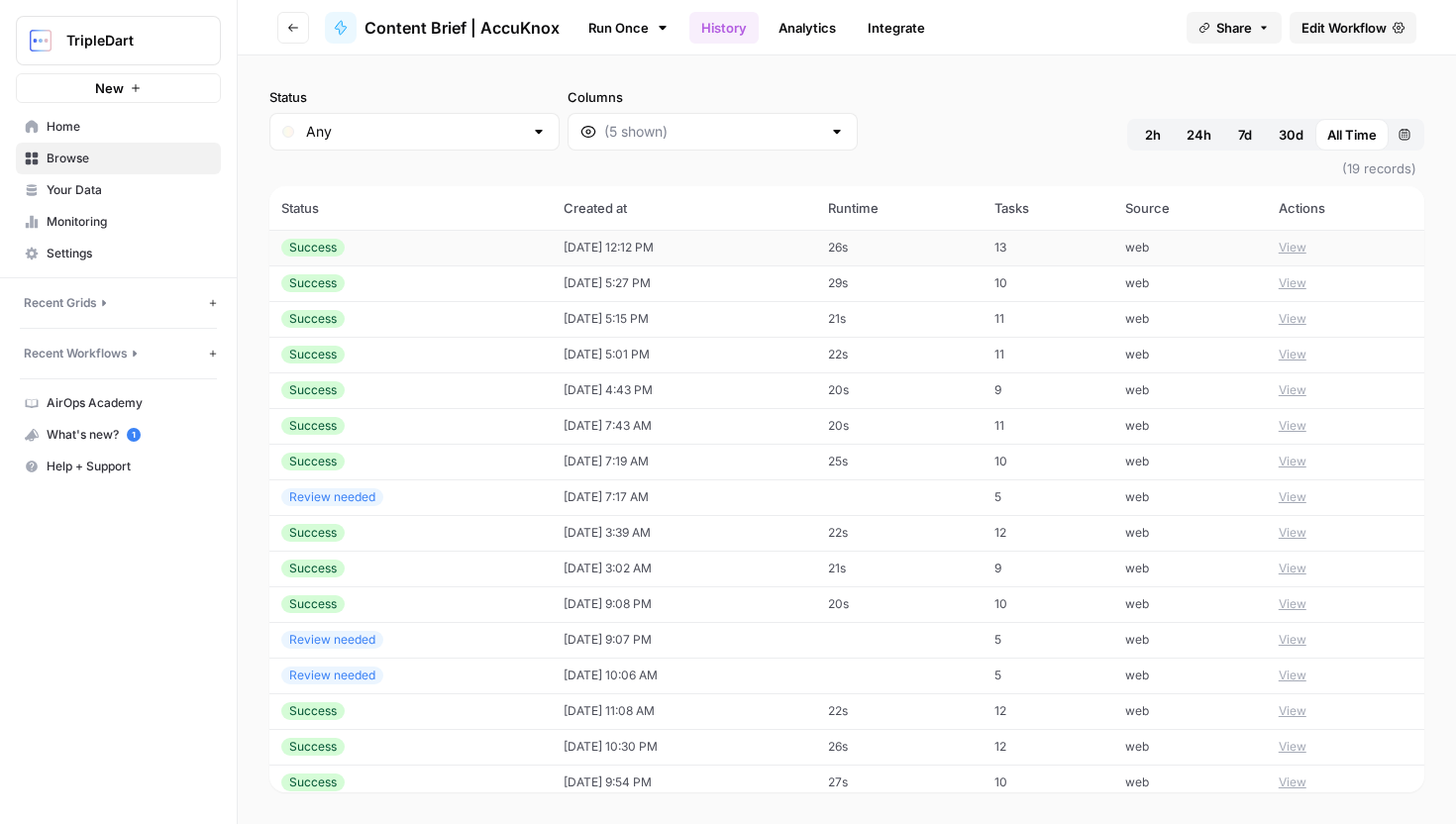 click on "Success" at bounding box center [410, 248] 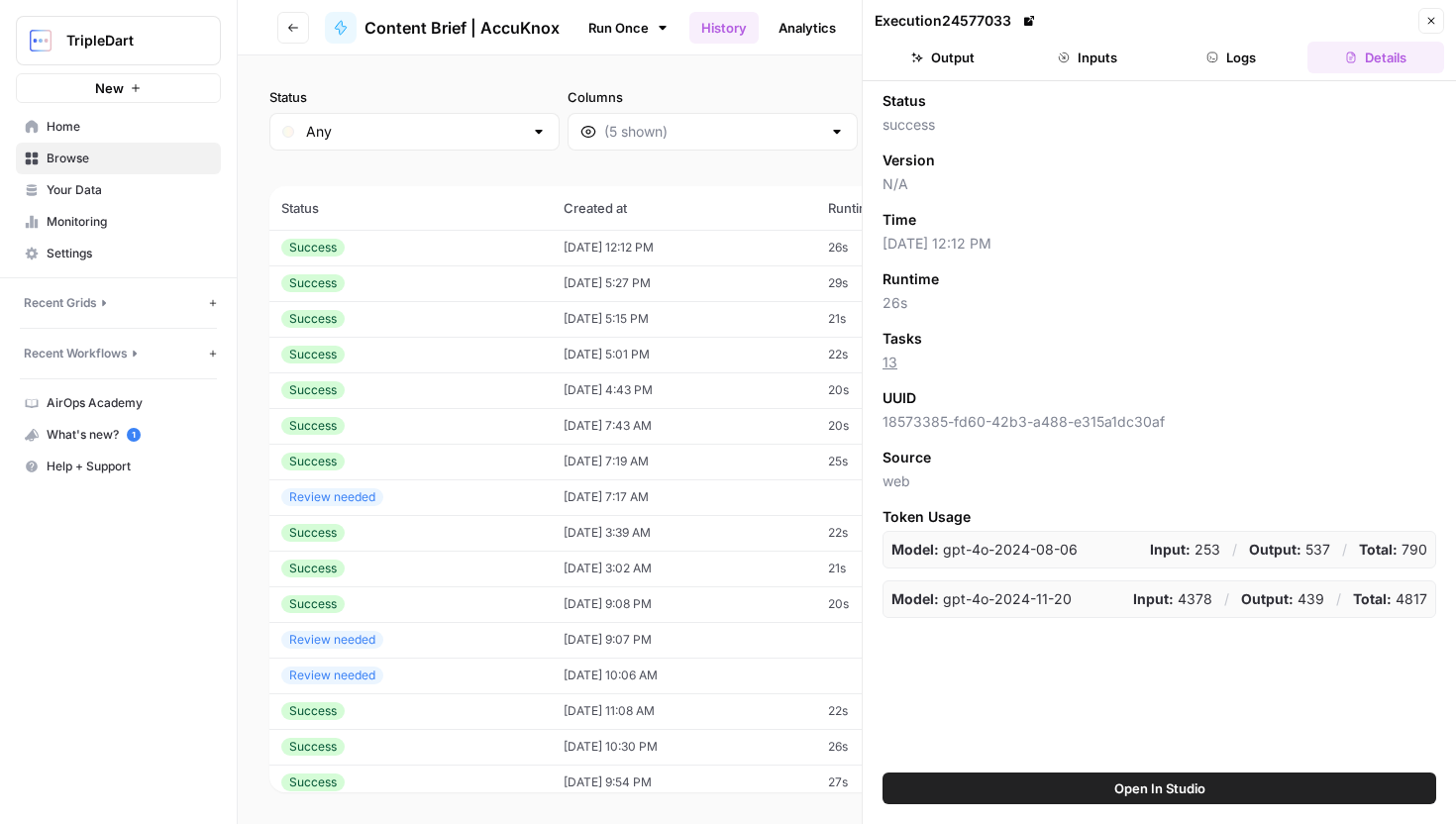 click on "Status" at bounding box center [1159, 101] 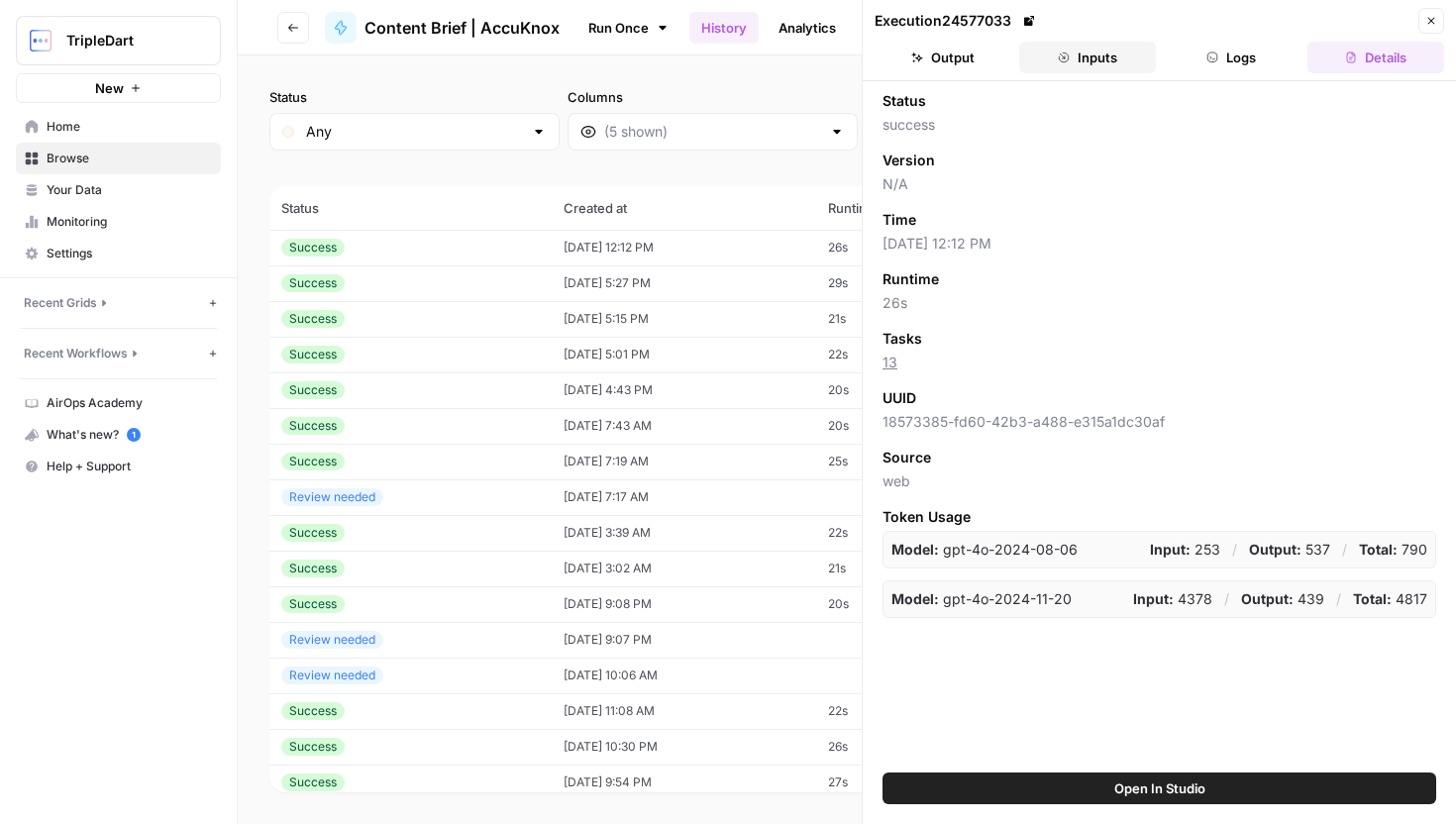 click on "Inputs" at bounding box center (1088, 57) 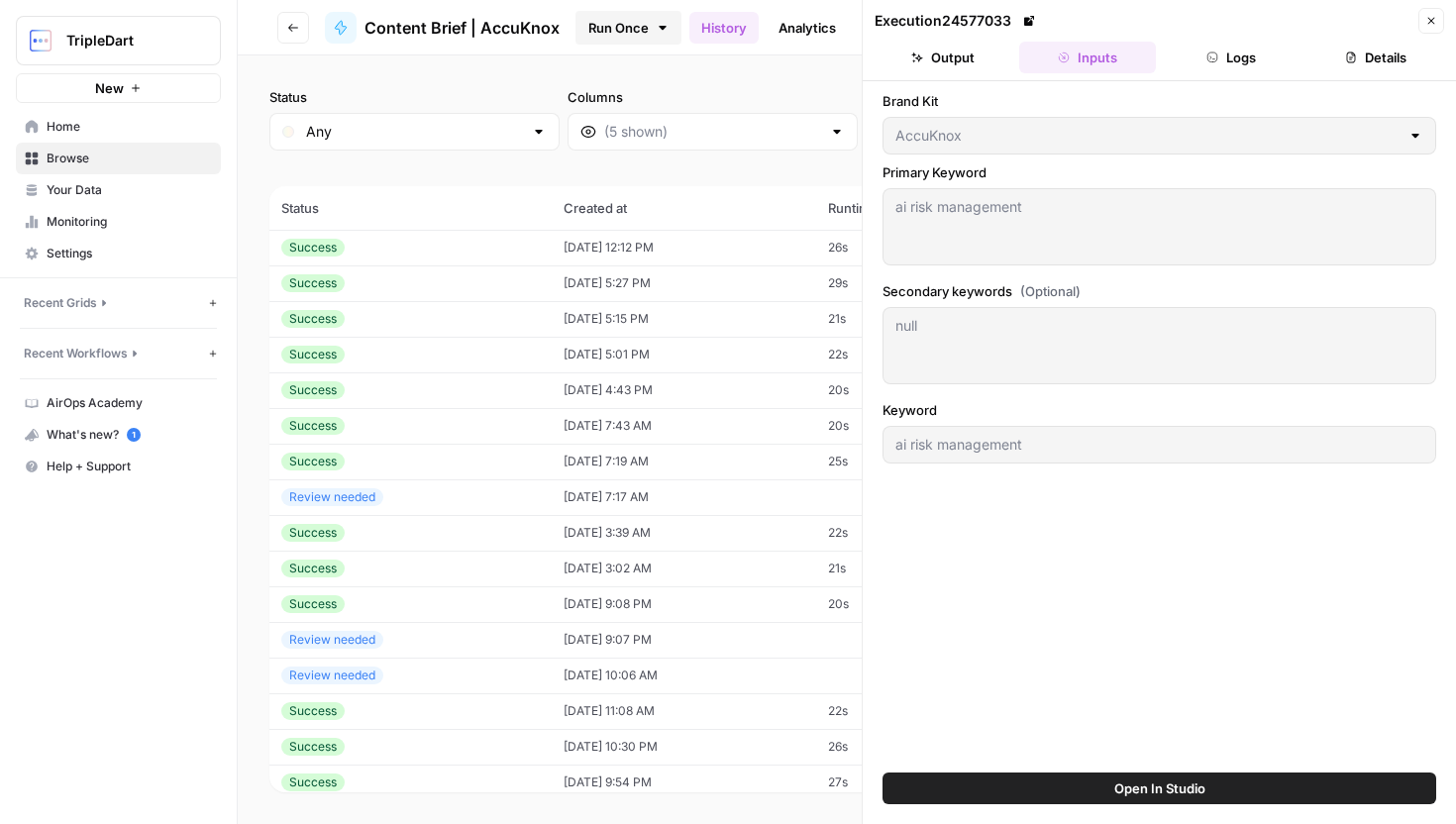 click on "Run Once" at bounding box center (628, 28) 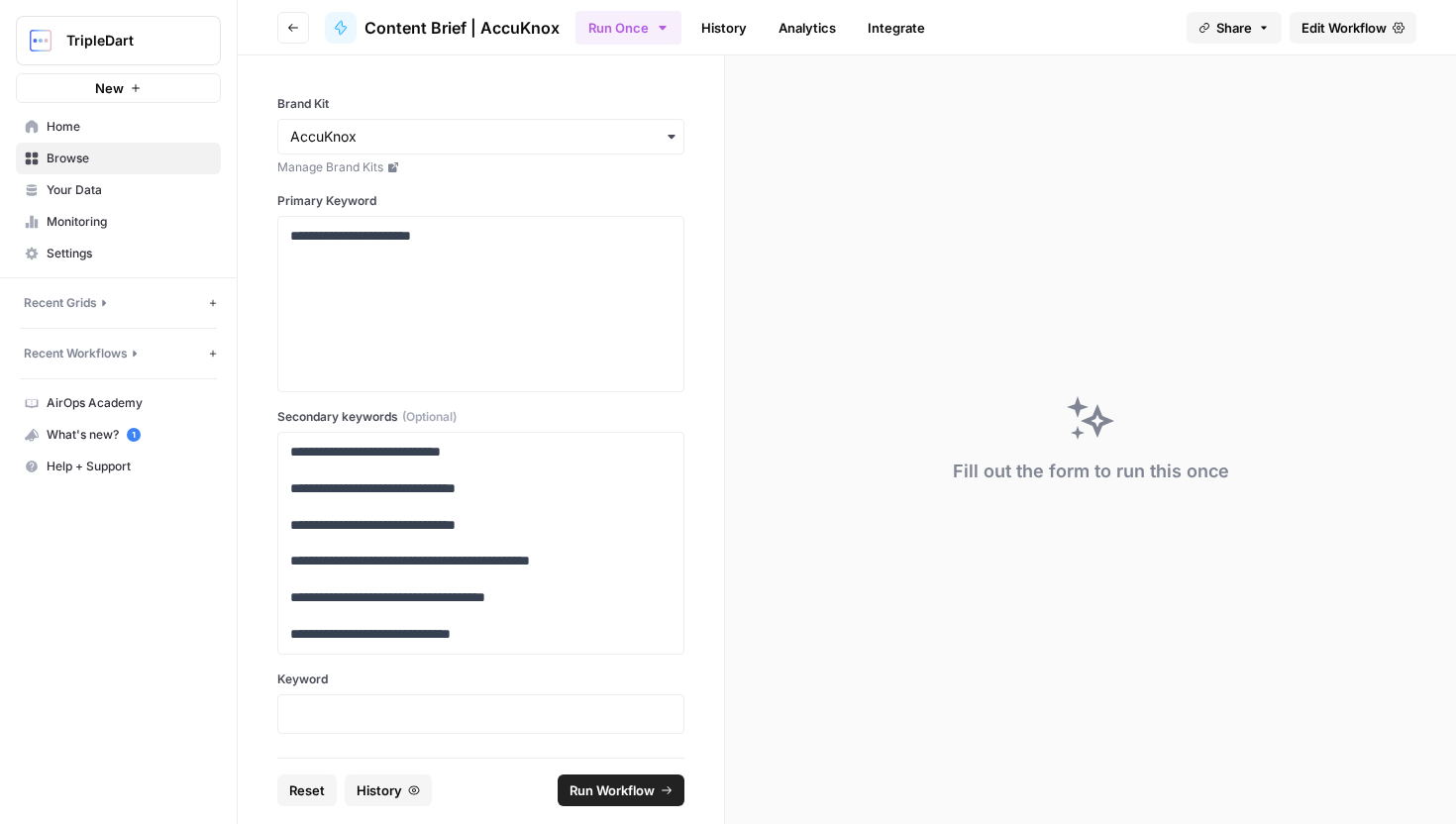 click on "**********" at bounding box center (480, 304) 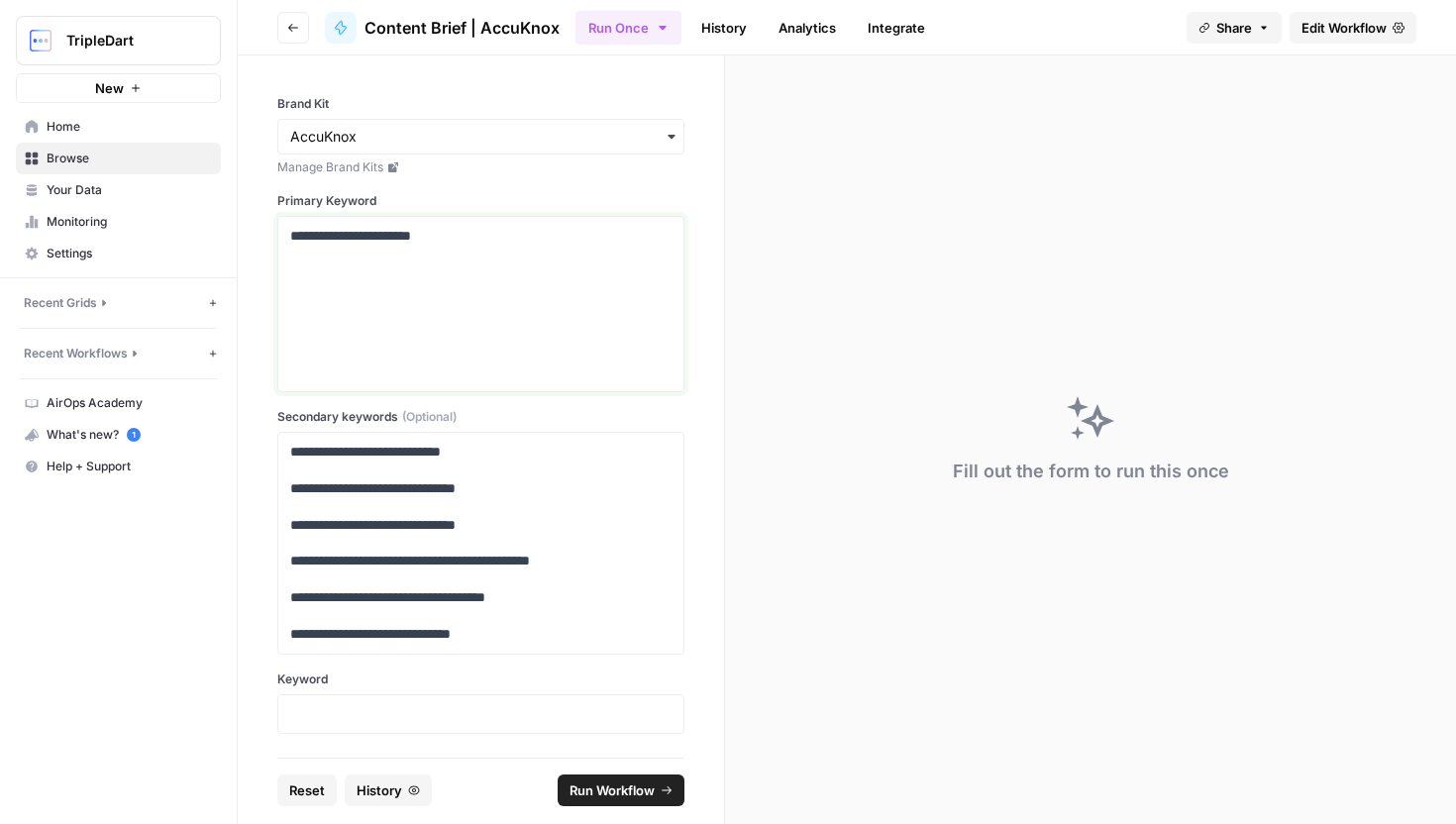 click on "**********" at bounding box center (480, 304) 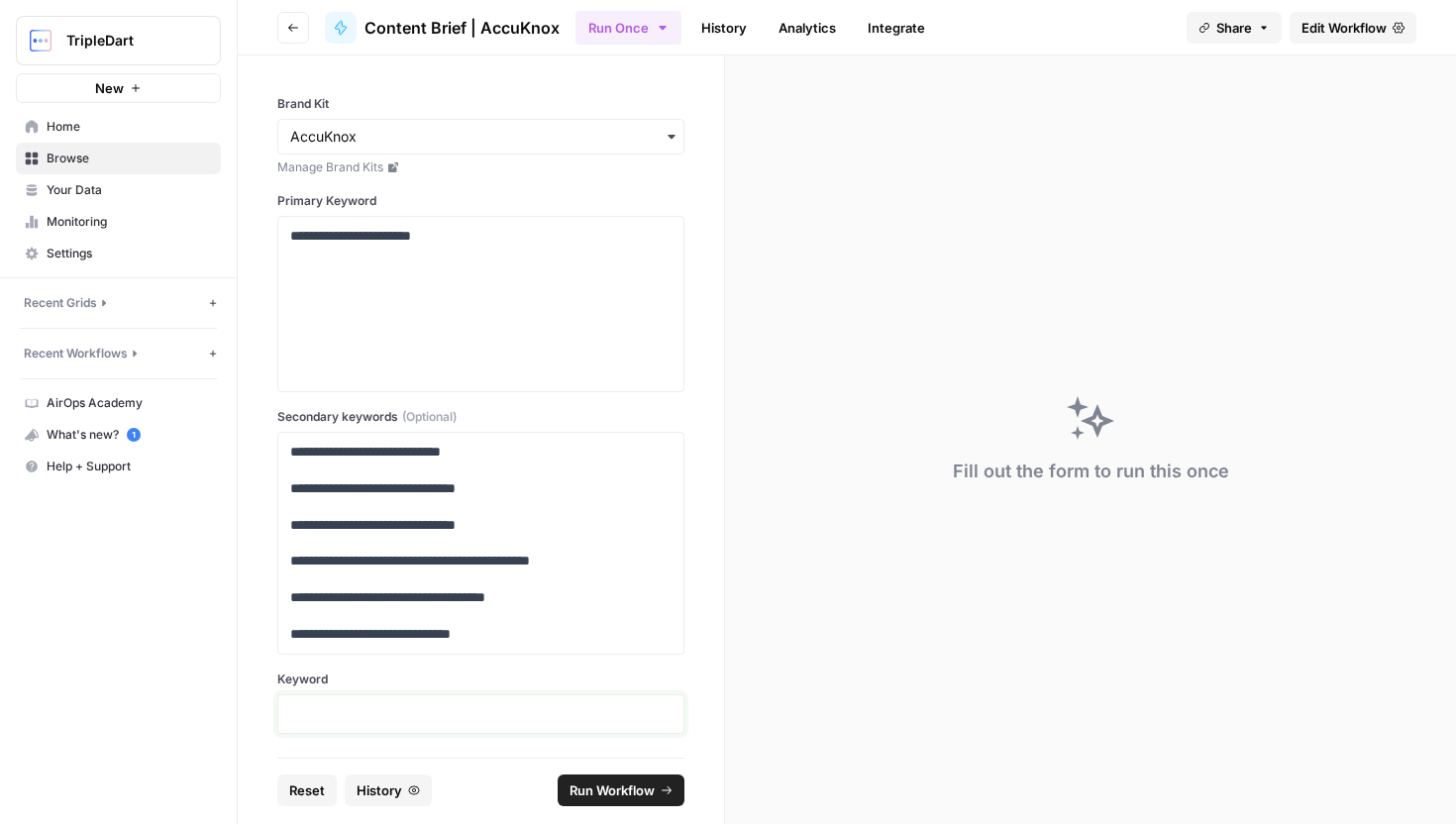 click at bounding box center [480, 714] 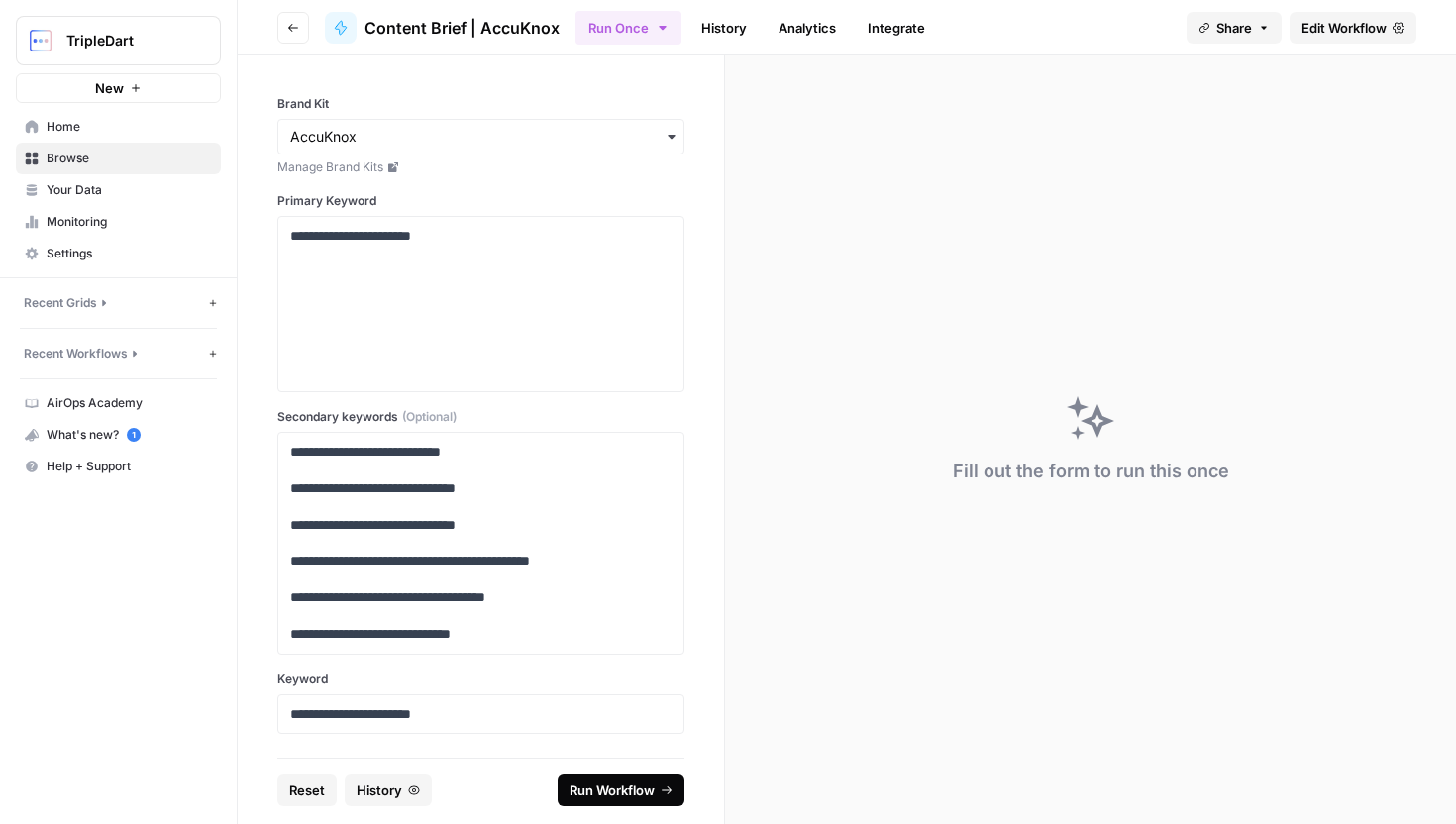 click on "Run Workflow" at bounding box center (612, 790) 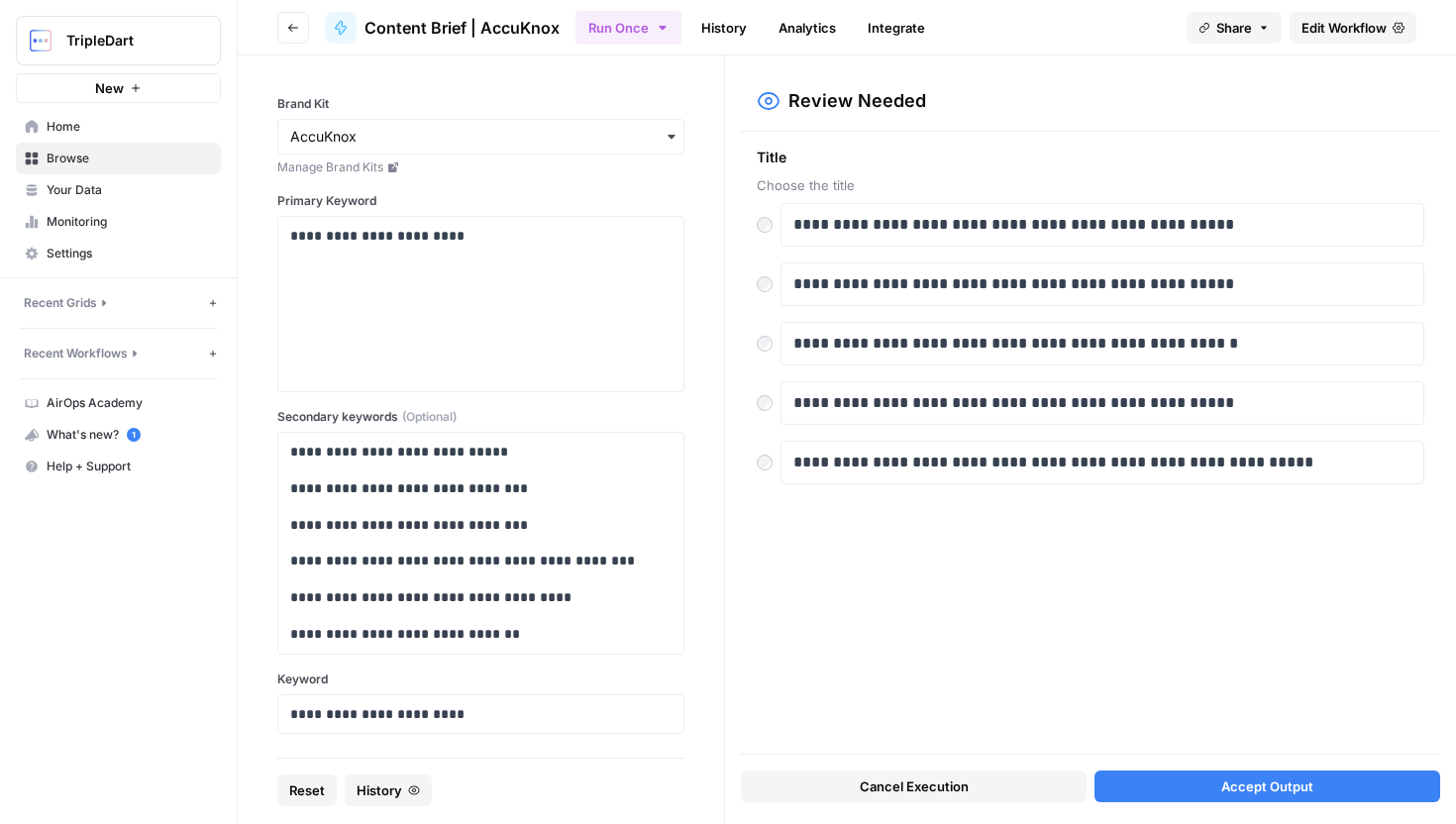 click on "Accept Output" at bounding box center (1267, 786) 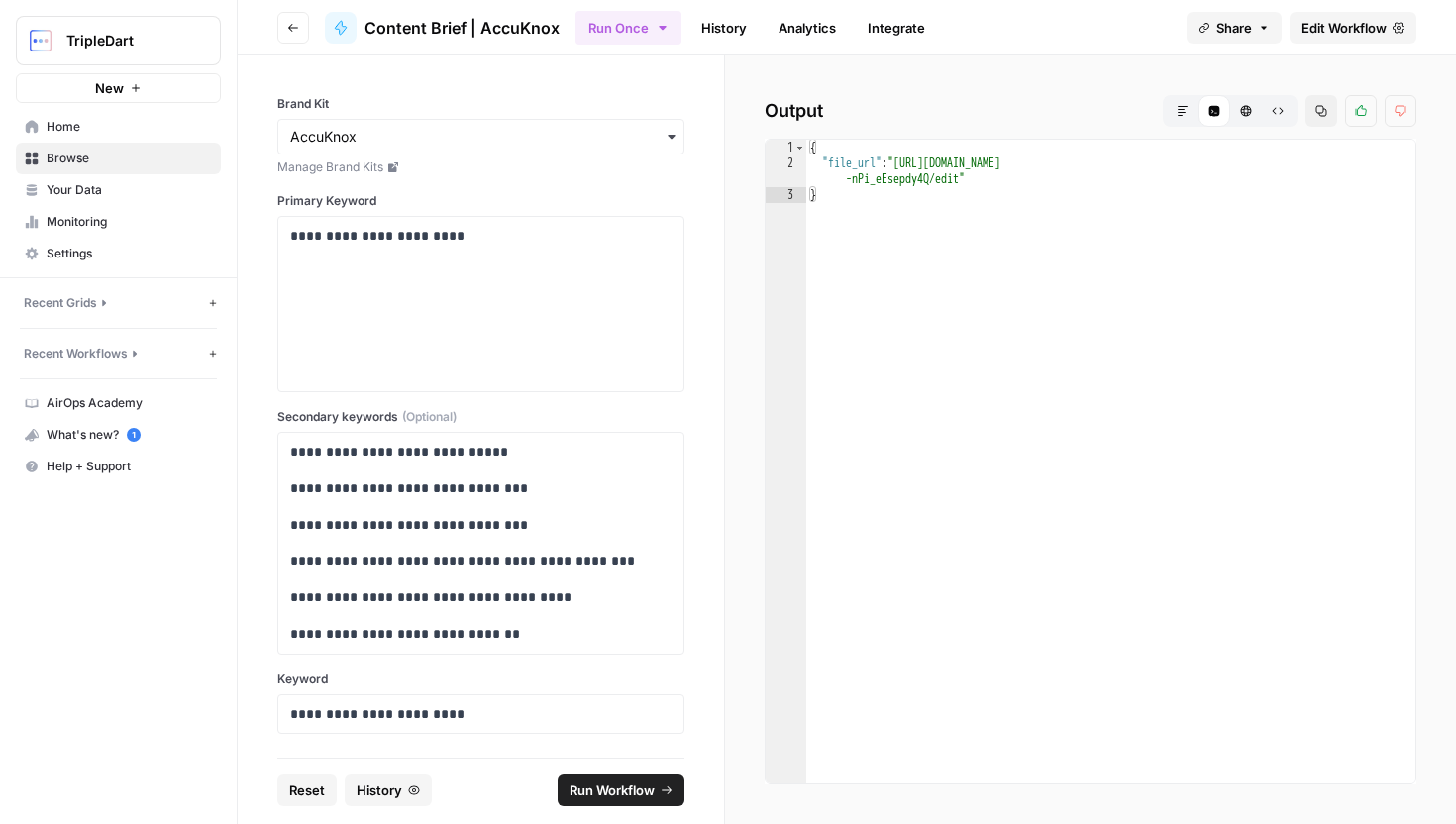 type on "**********" 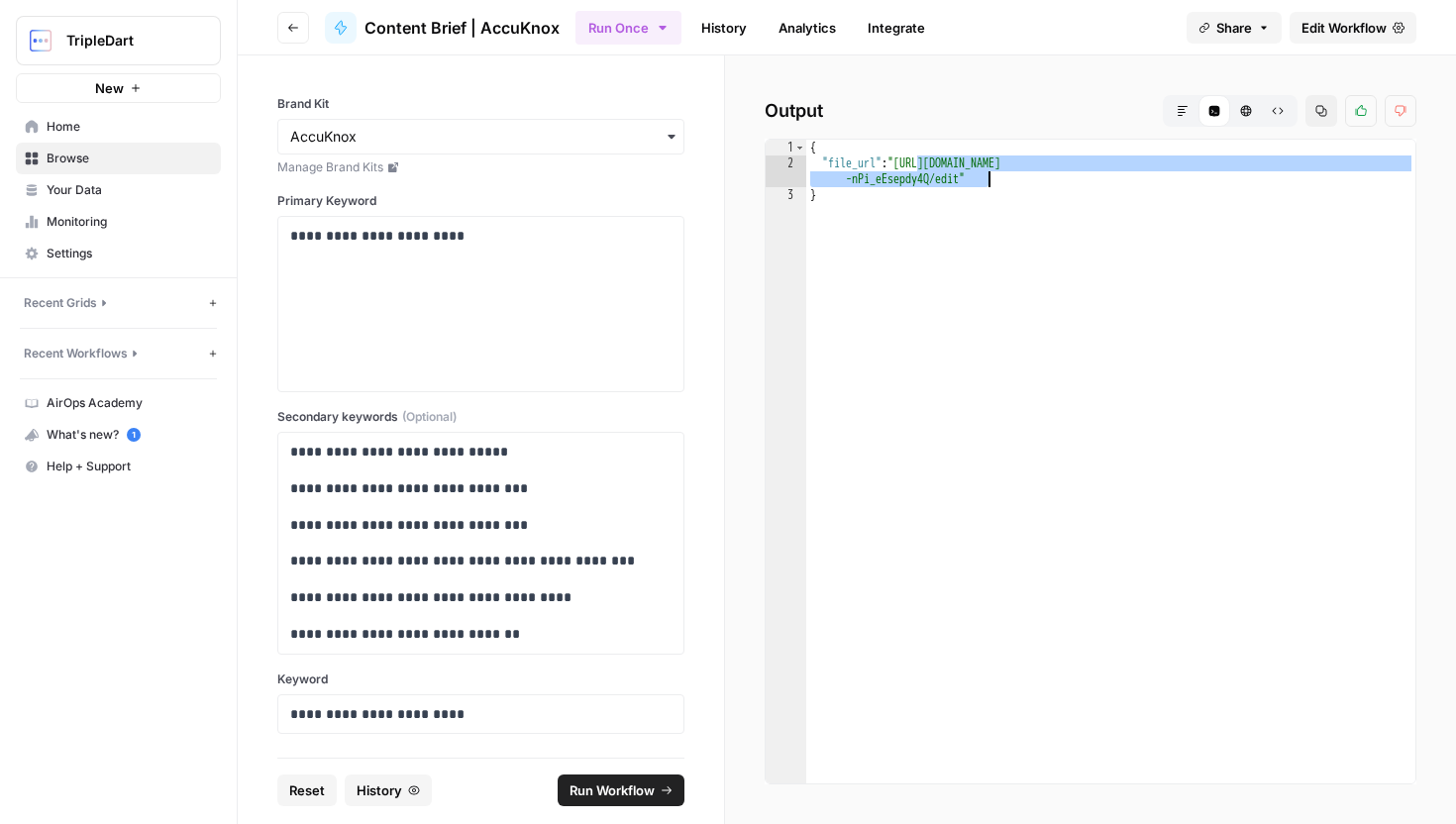 drag, startPoint x: 918, startPoint y: 163, endPoint x: 988, endPoint y: 186, distance: 73.68175 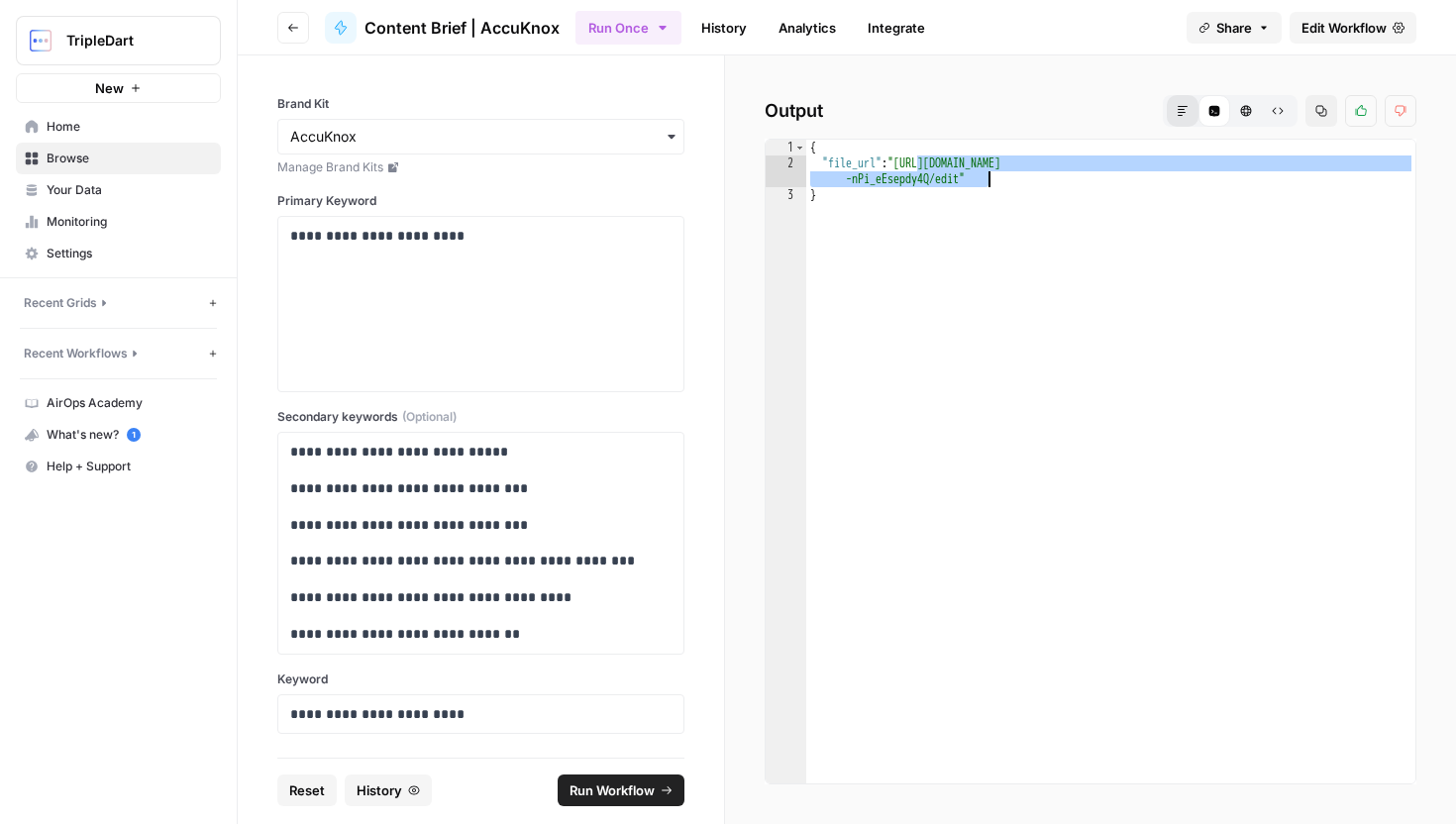 click on "Markdown" at bounding box center (1183, 111) 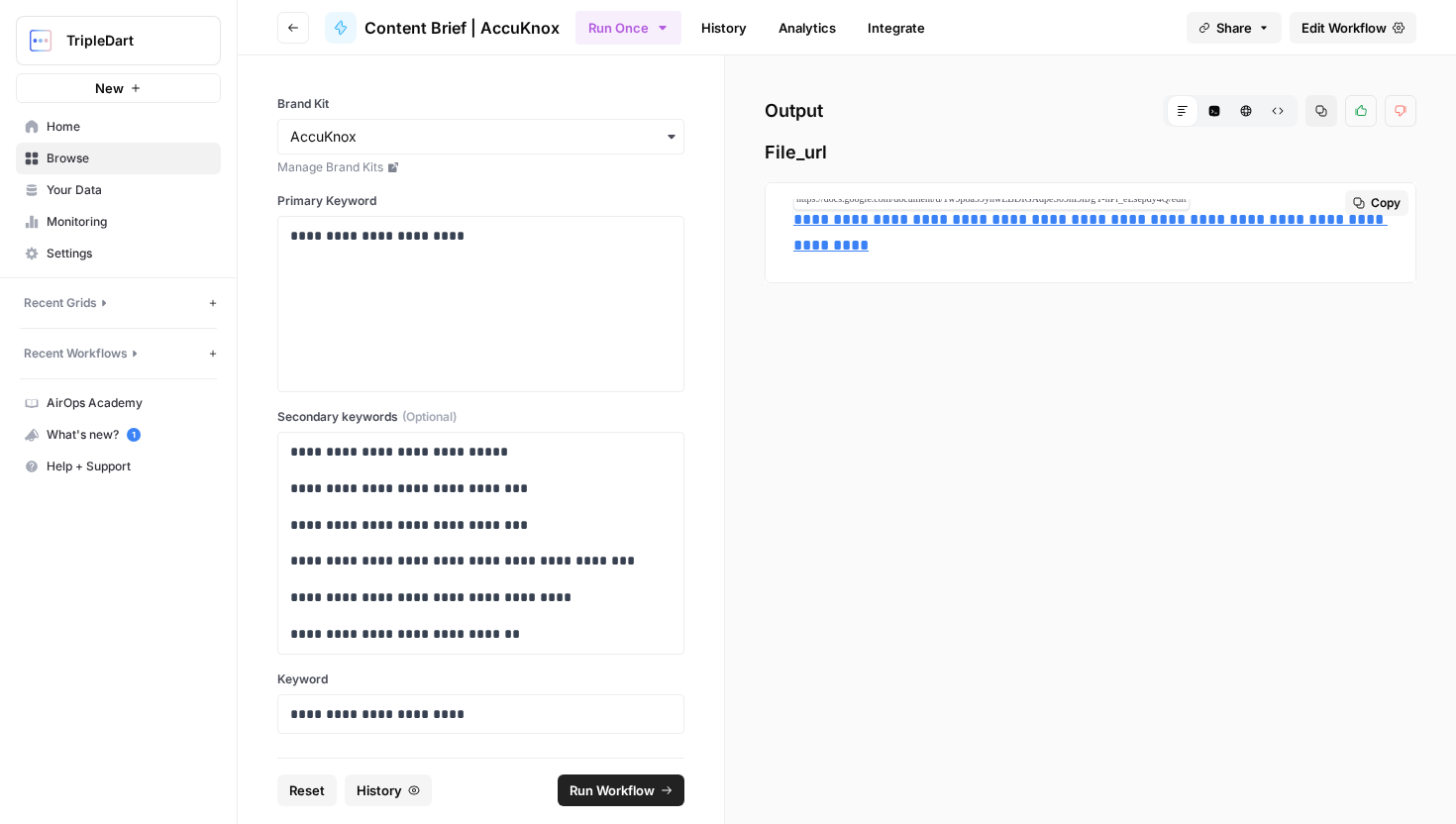 click on "**********" at bounding box center (1091, 232) 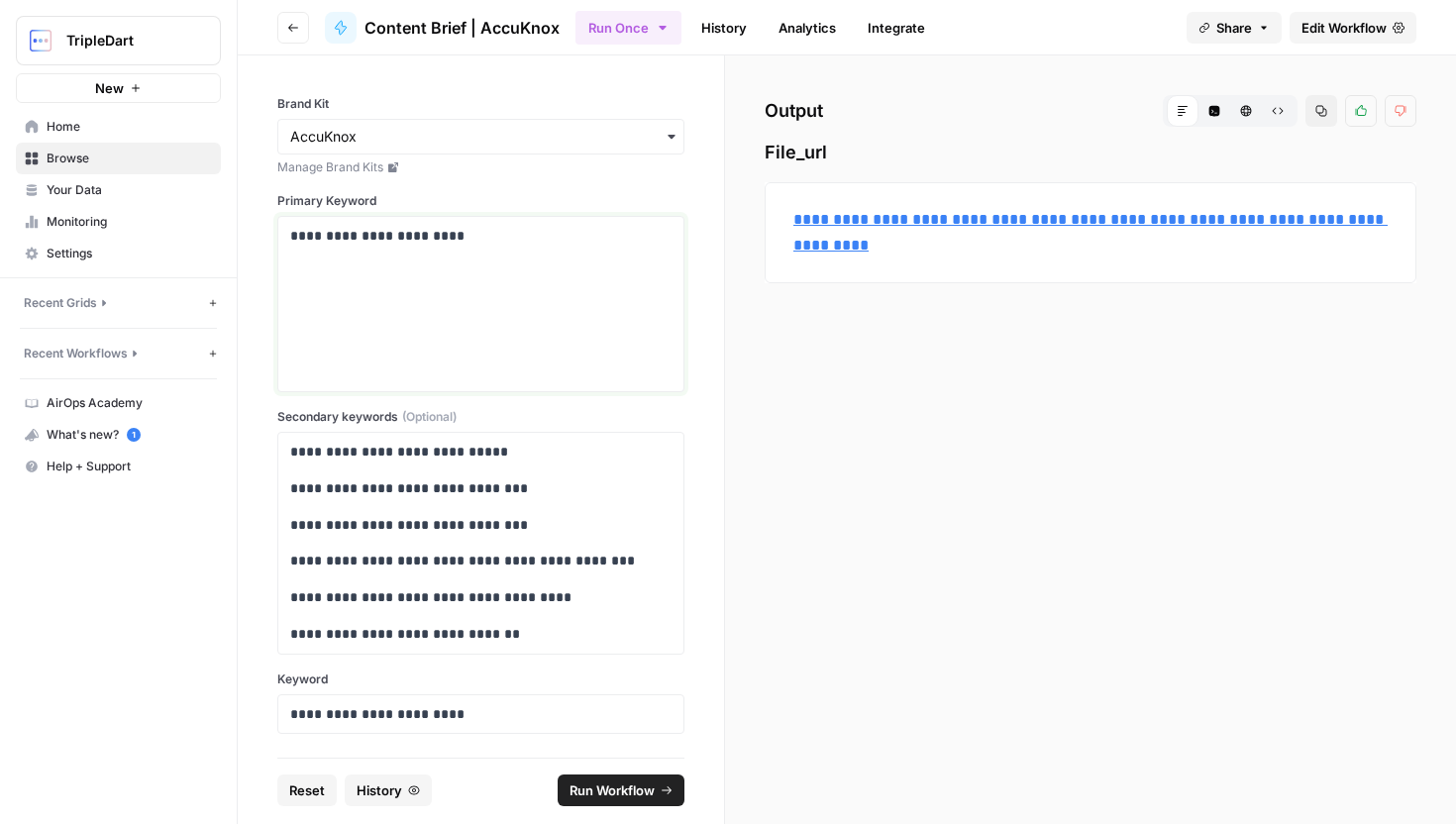 click on "**********" at bounding box center (480, 304) 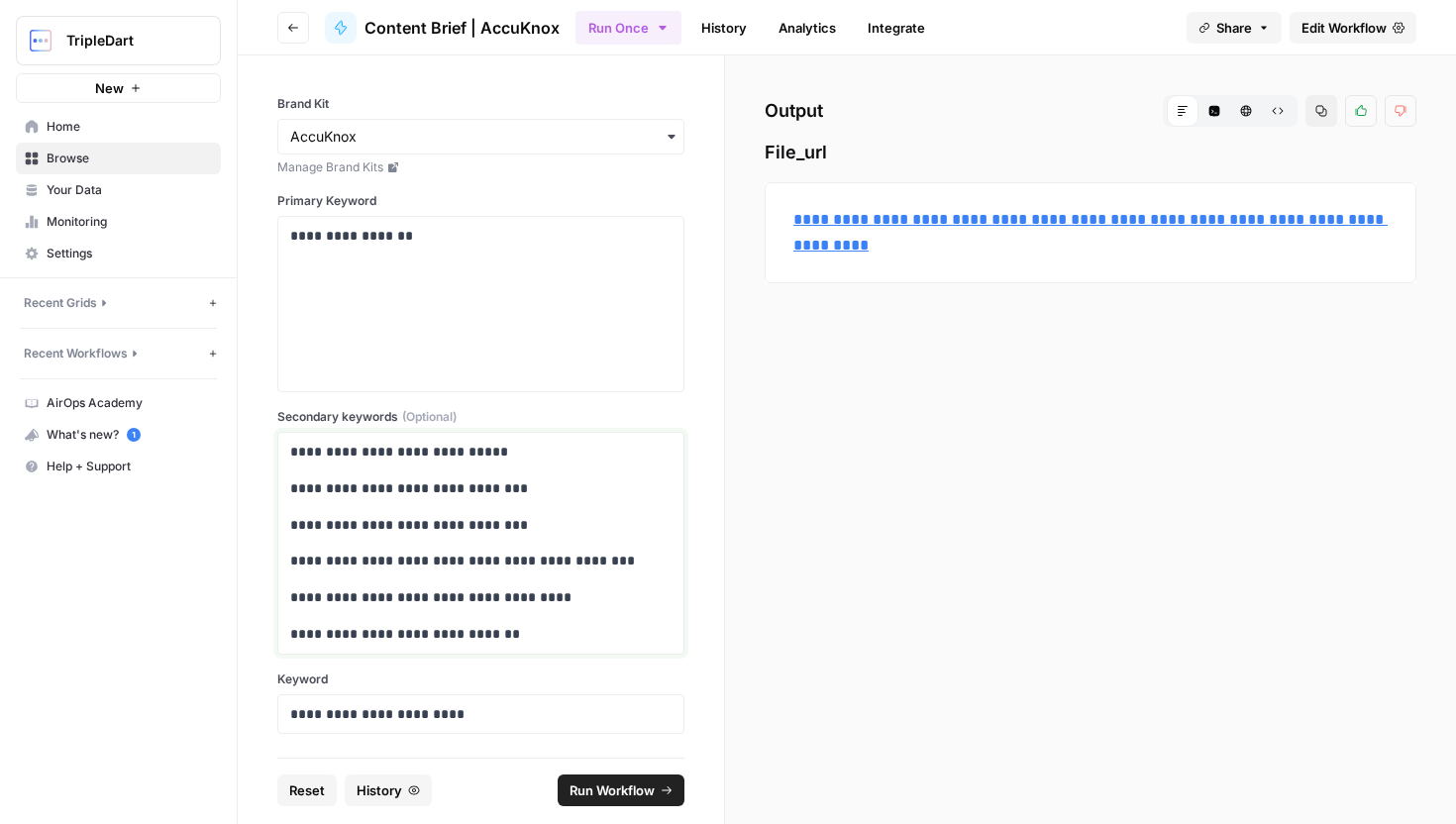 click on "**********" at bounding box center (480, 561) 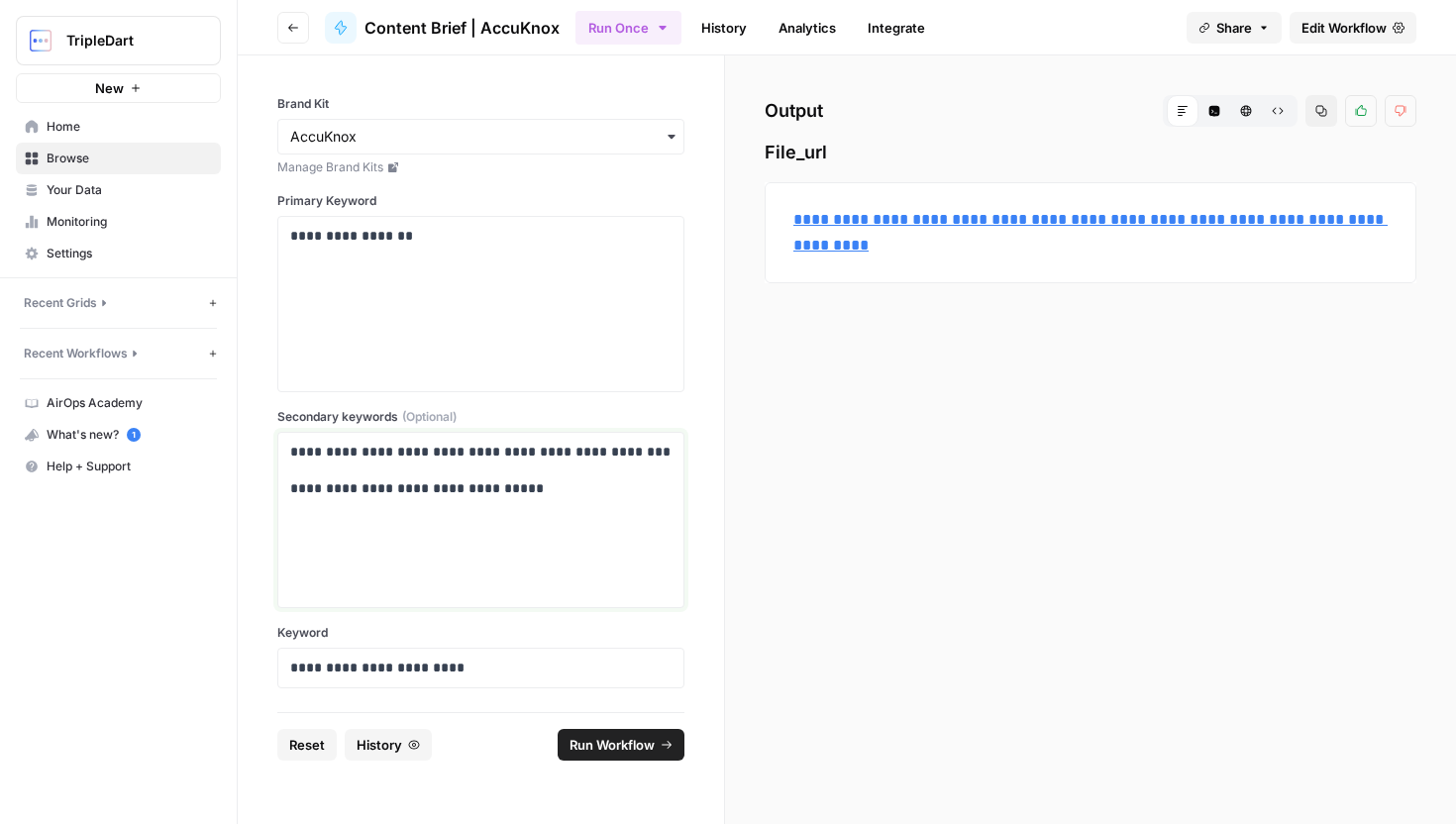 click on "**********" at bounding box center (480, 452) 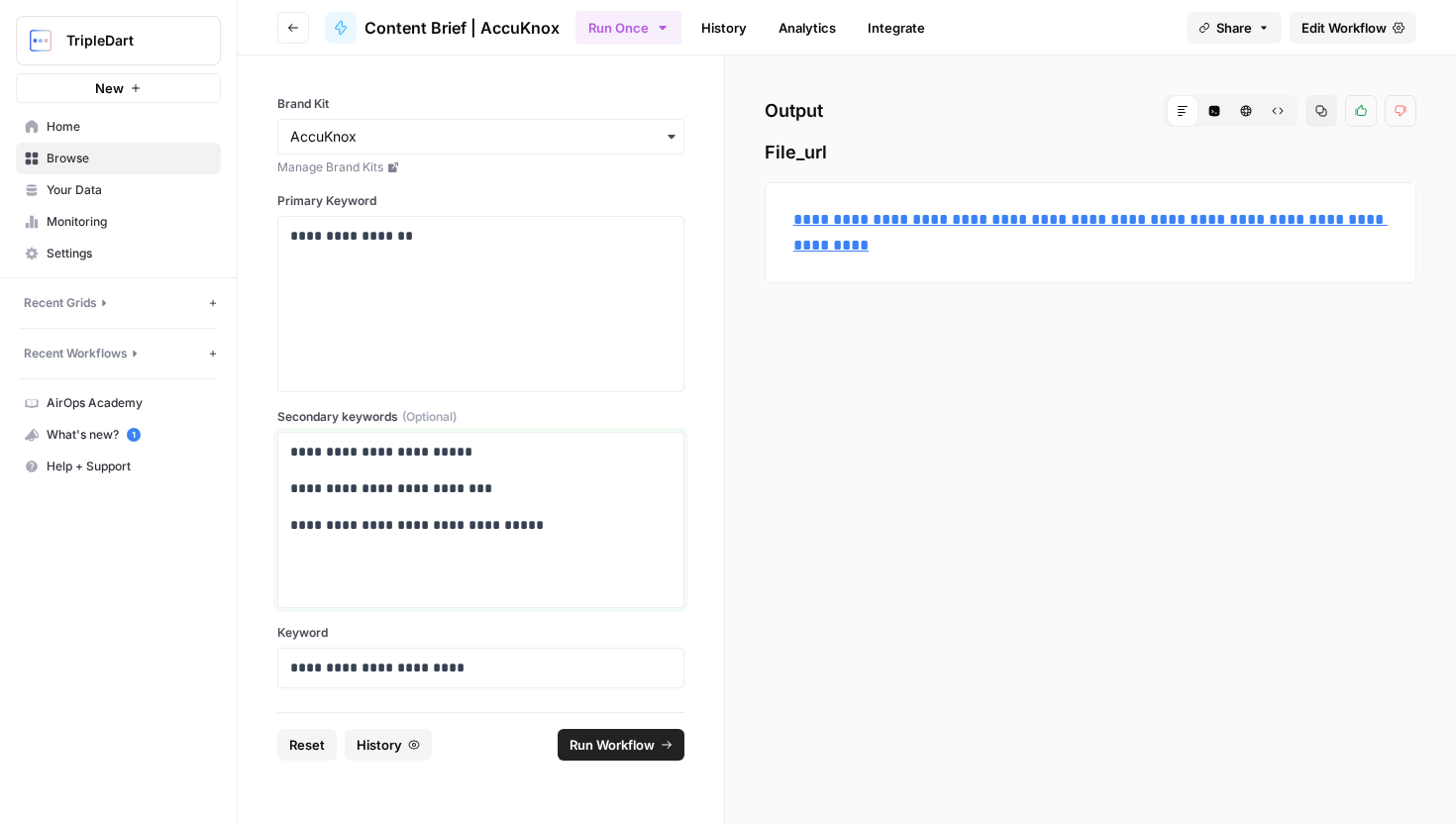 click on "**********" at bounding box center [480, 520] 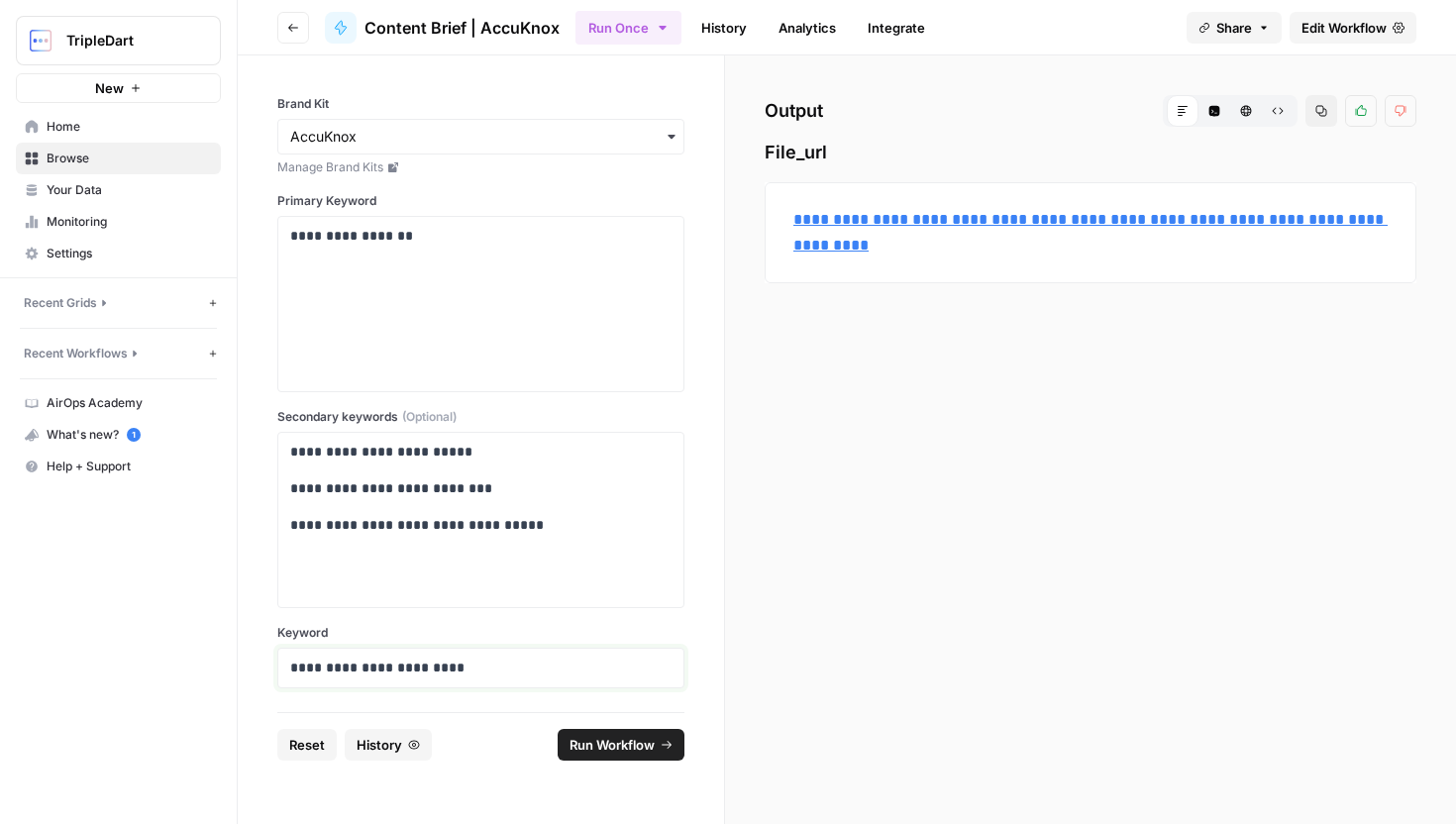 click on "**********" at bounding box center [480, 668] 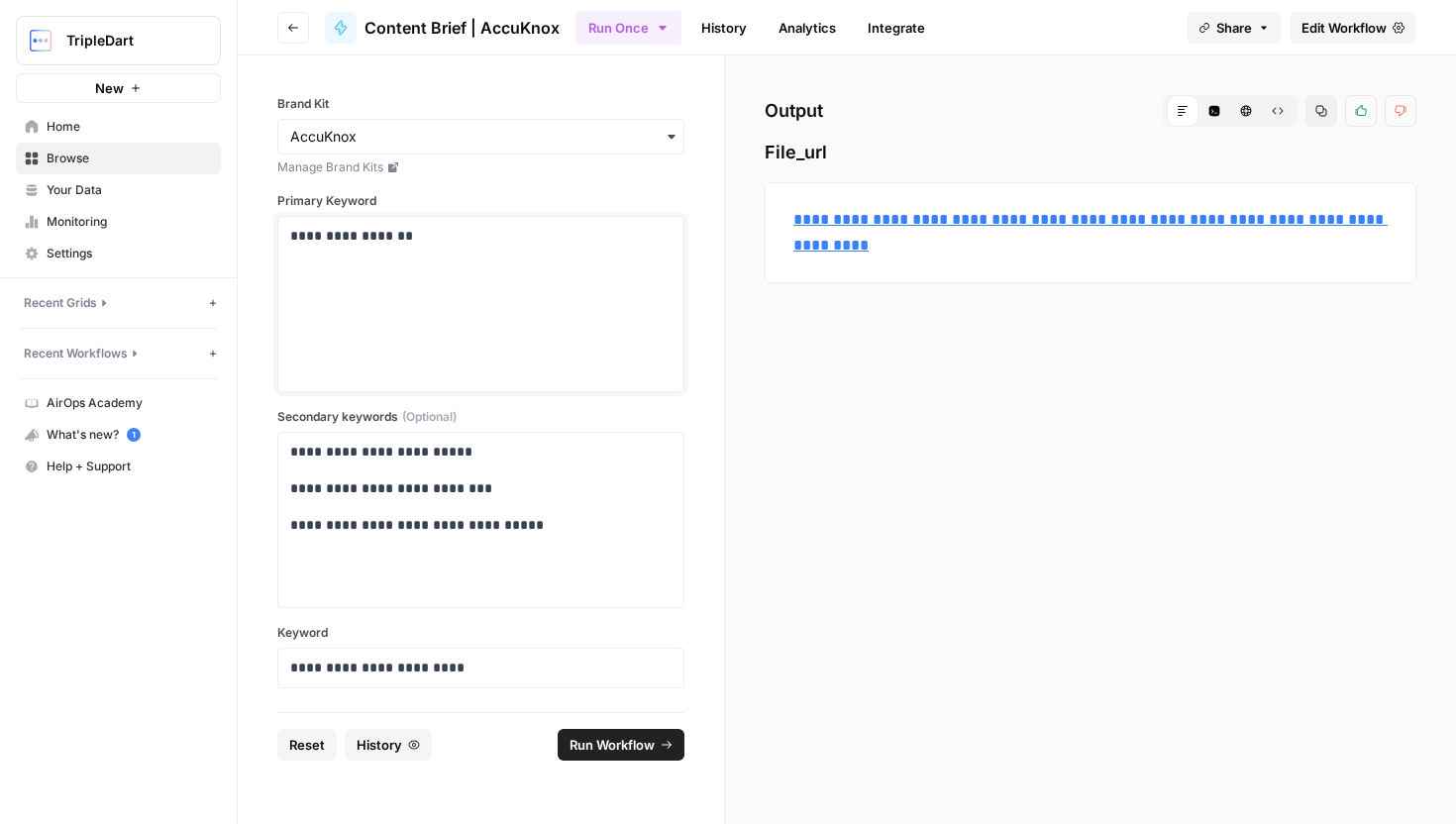 click on "**********" at bounding box center [480, 304] 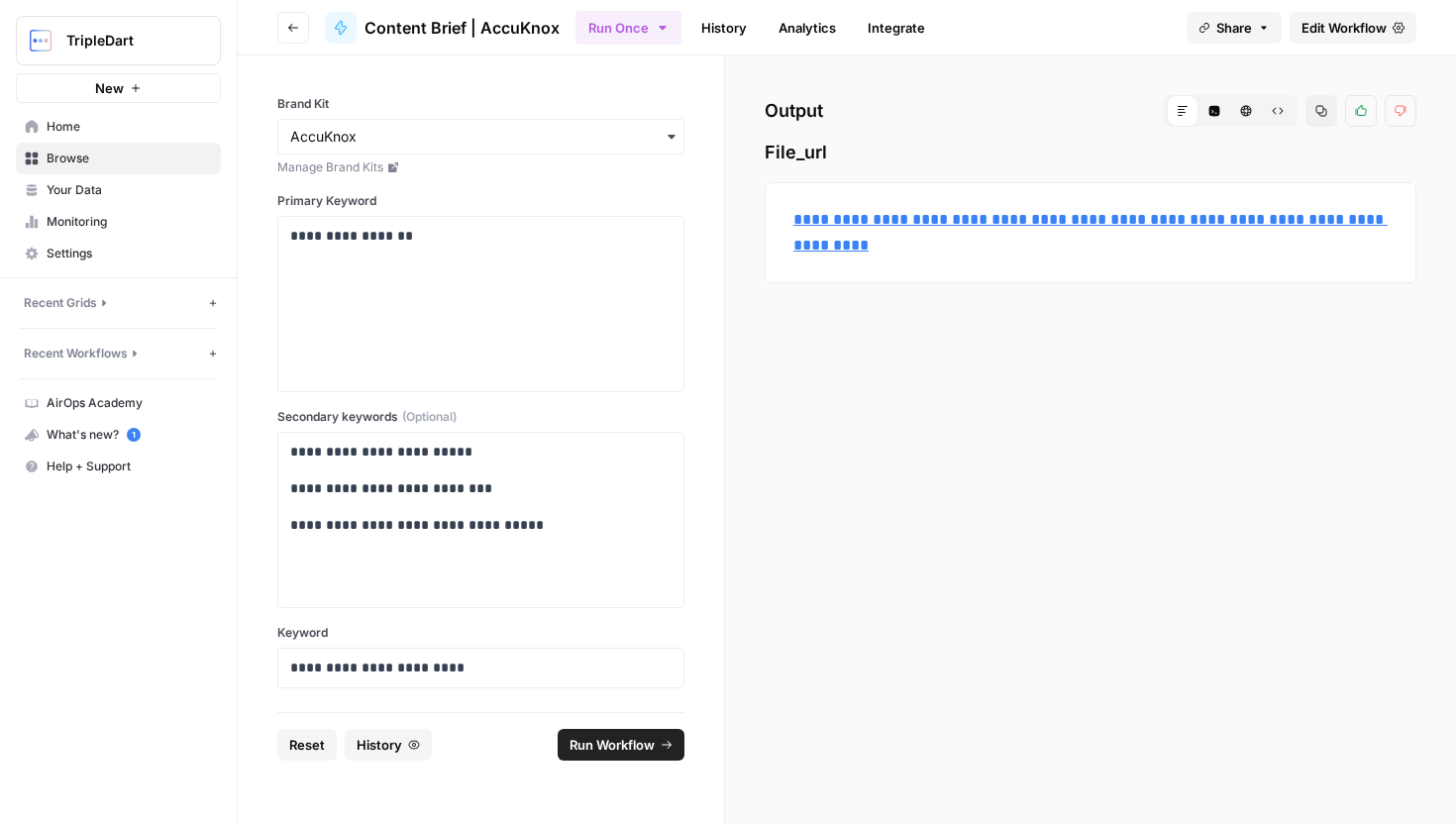 click on "**********" at bounding box center [480, 383] 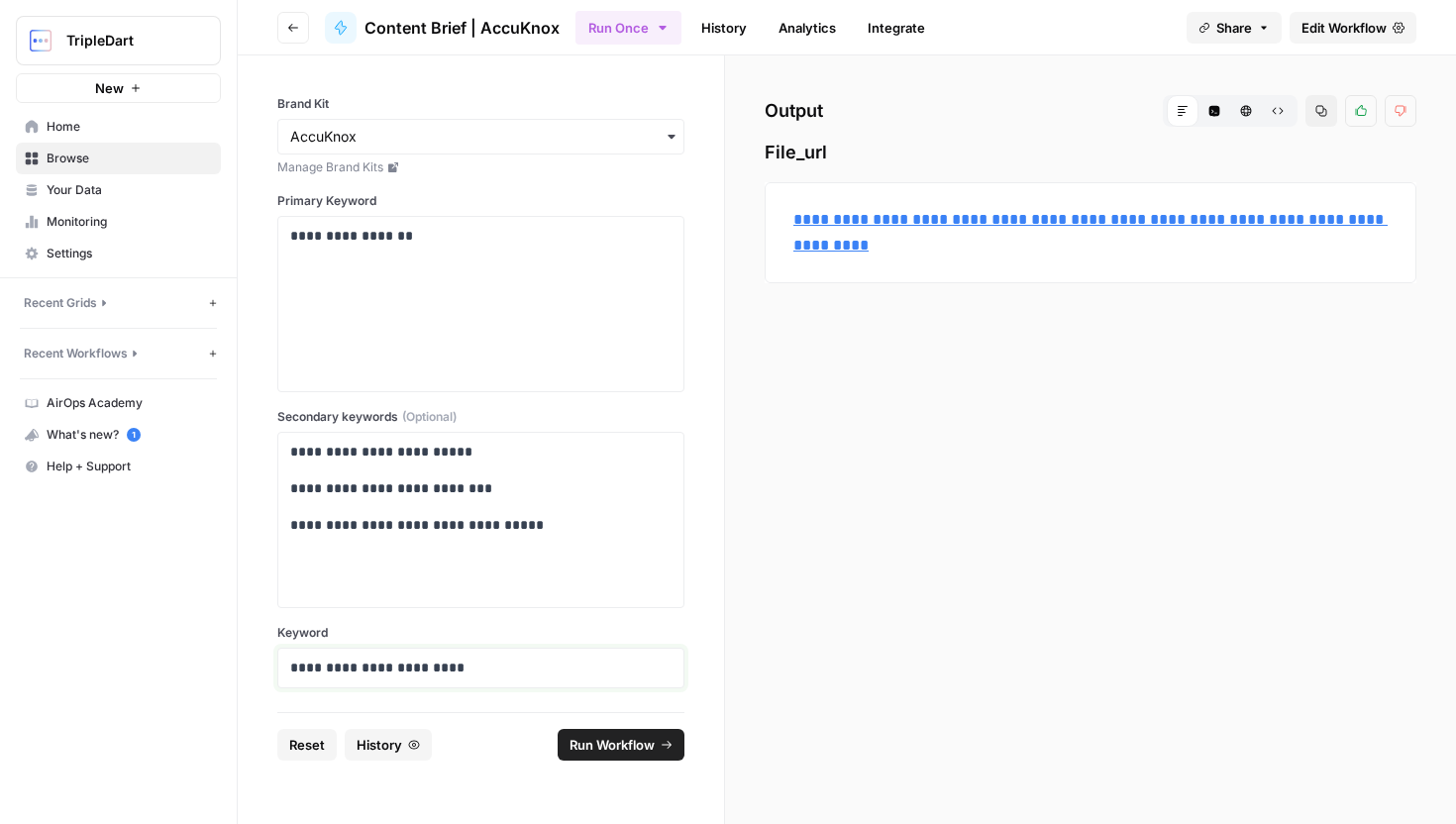 click on "**********" at bounding box center [480, 668] 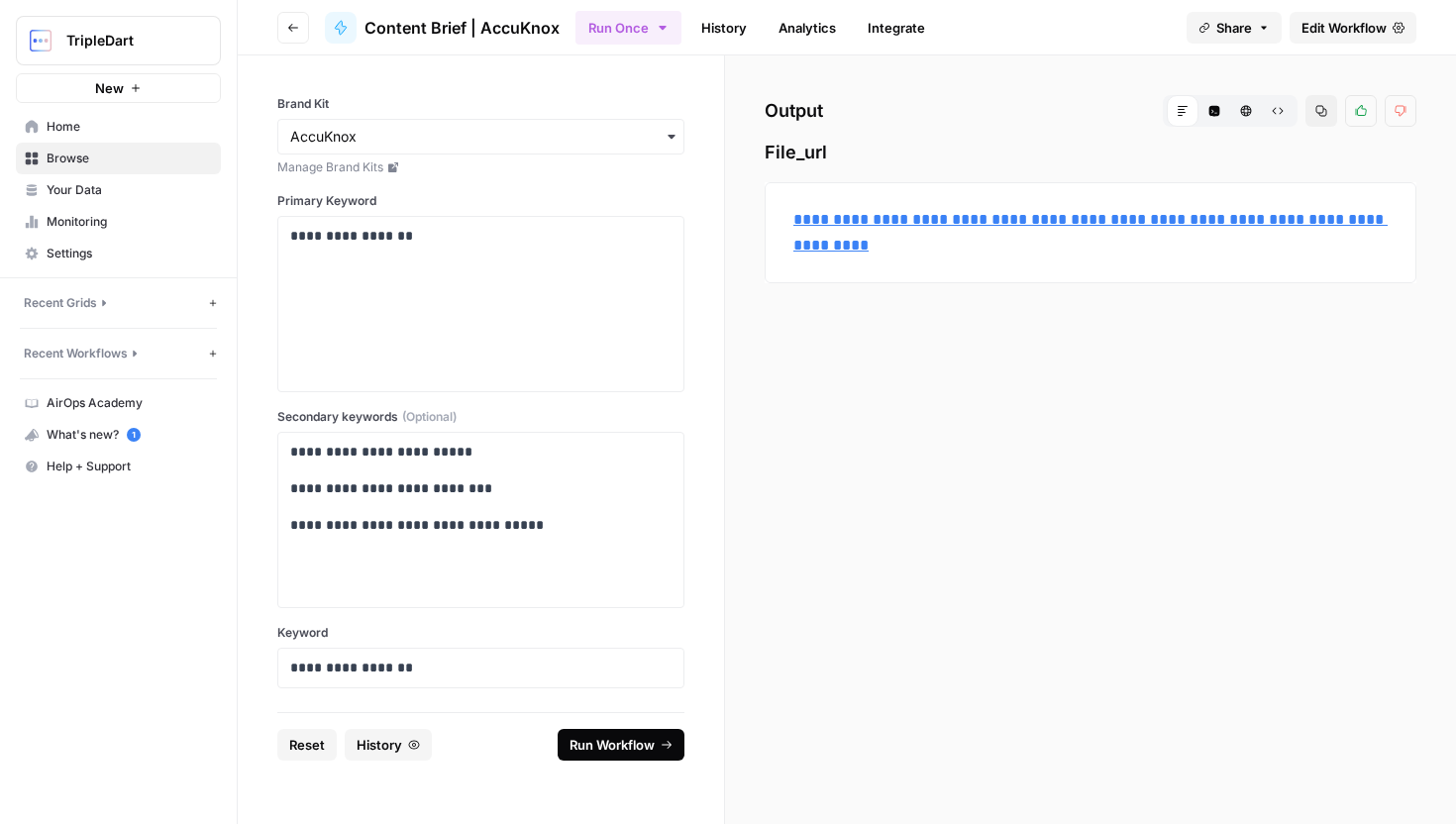 click on "Run Workflow" at bounding box center (621, 745) 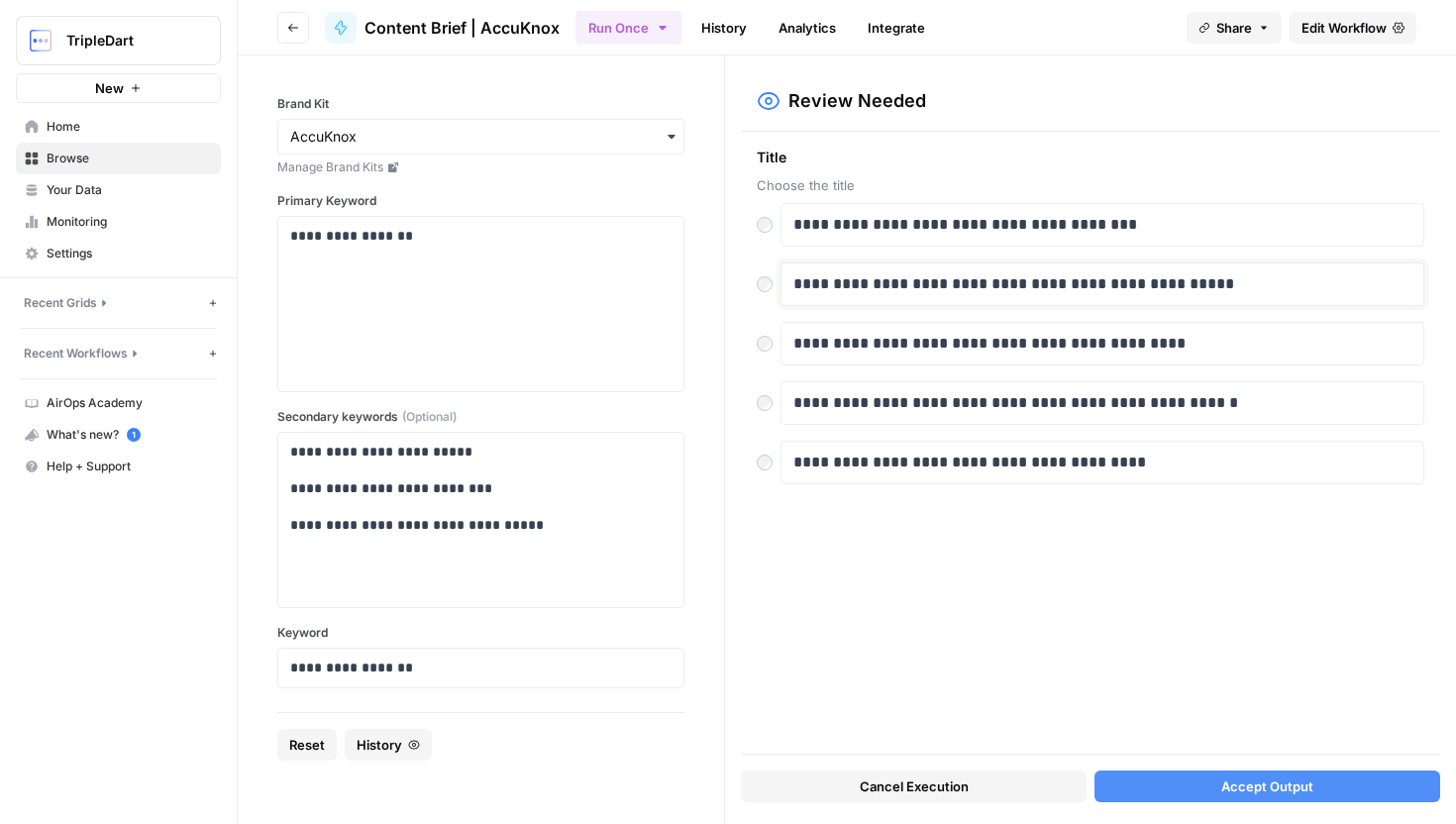 click on "**********" at bounding box center (1102, 284) 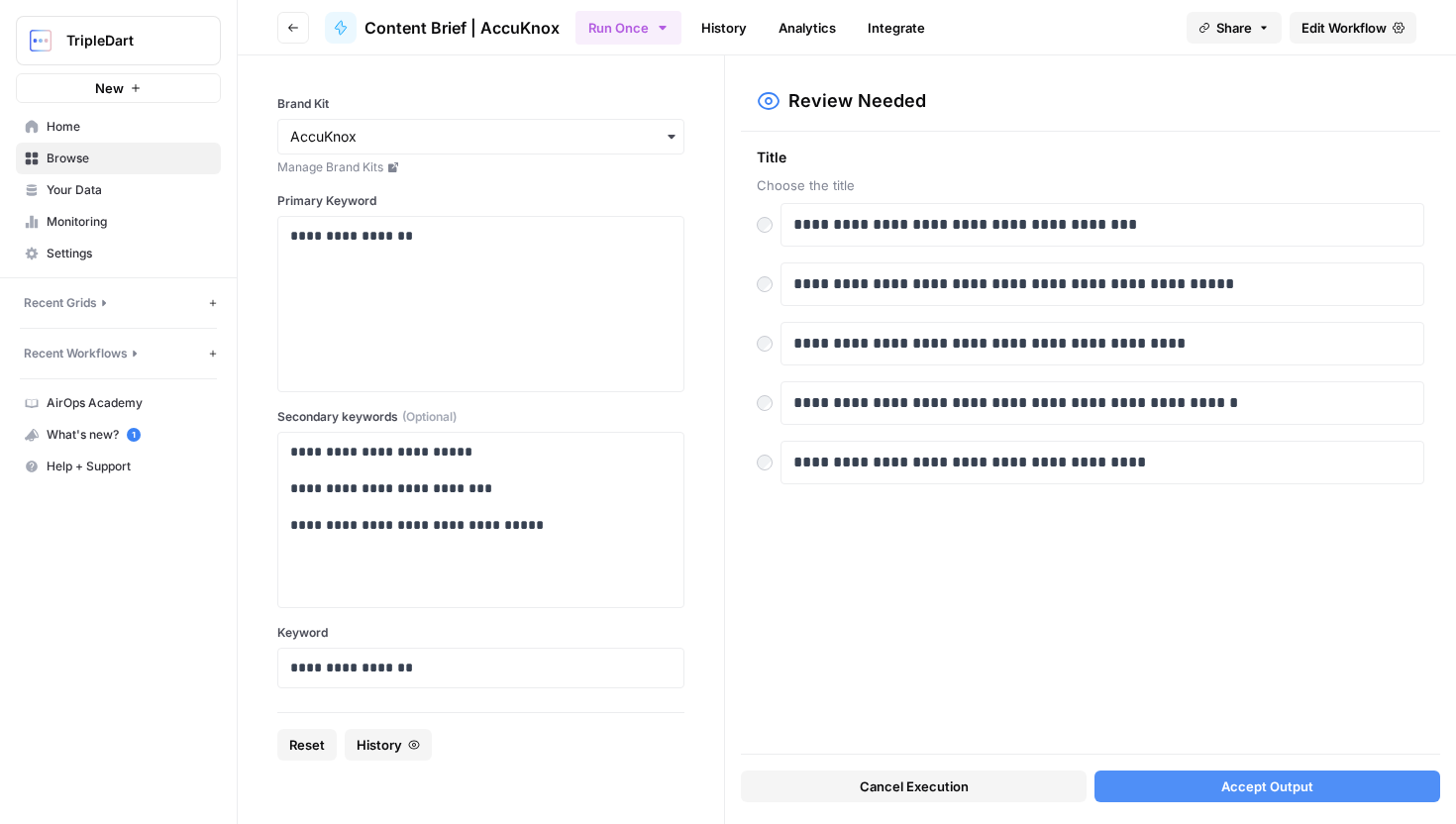 click on "**********" at bounding box center (1091, 443) 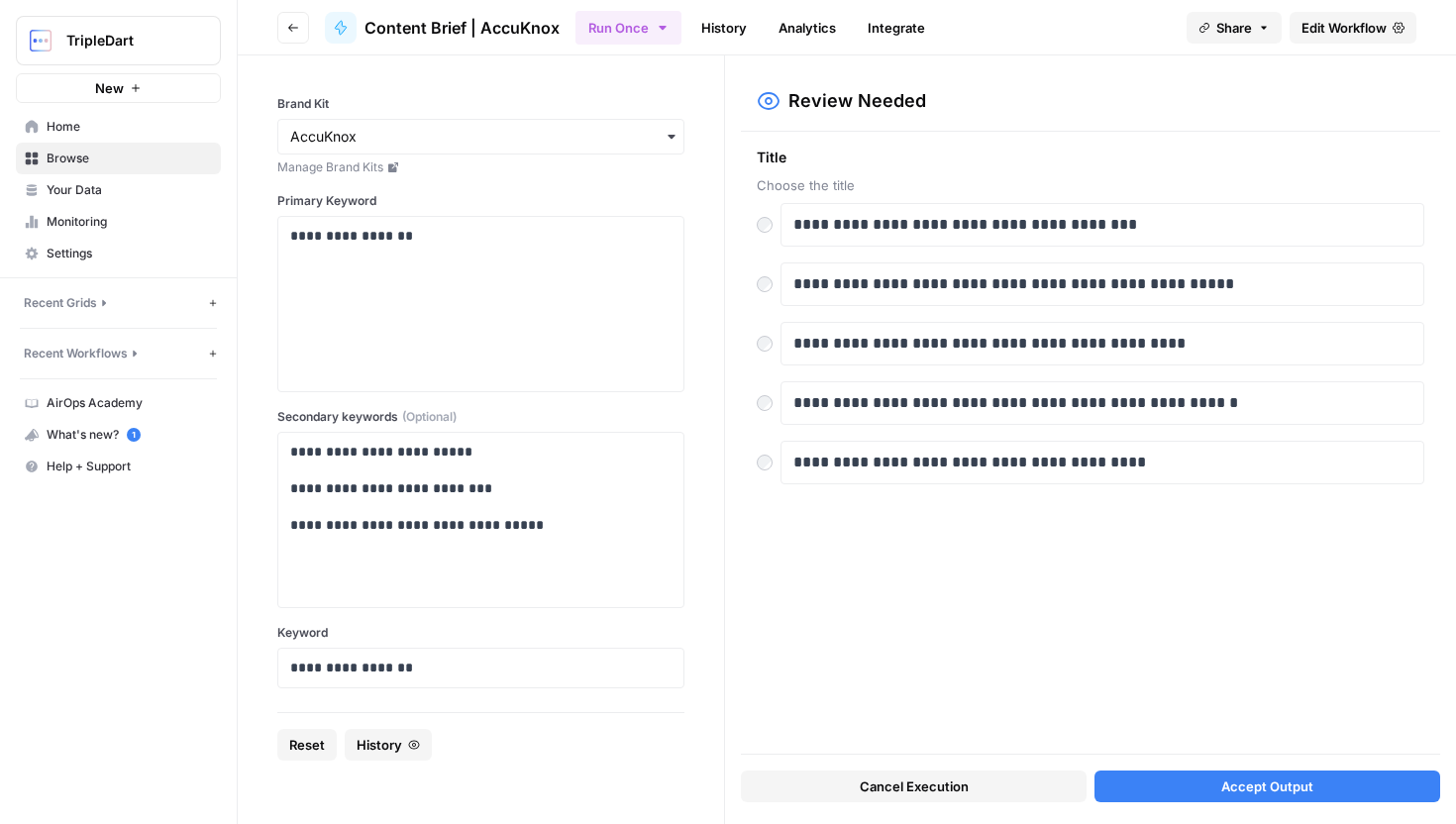 click on "Accept Output" at bounding box center (1267, 786) 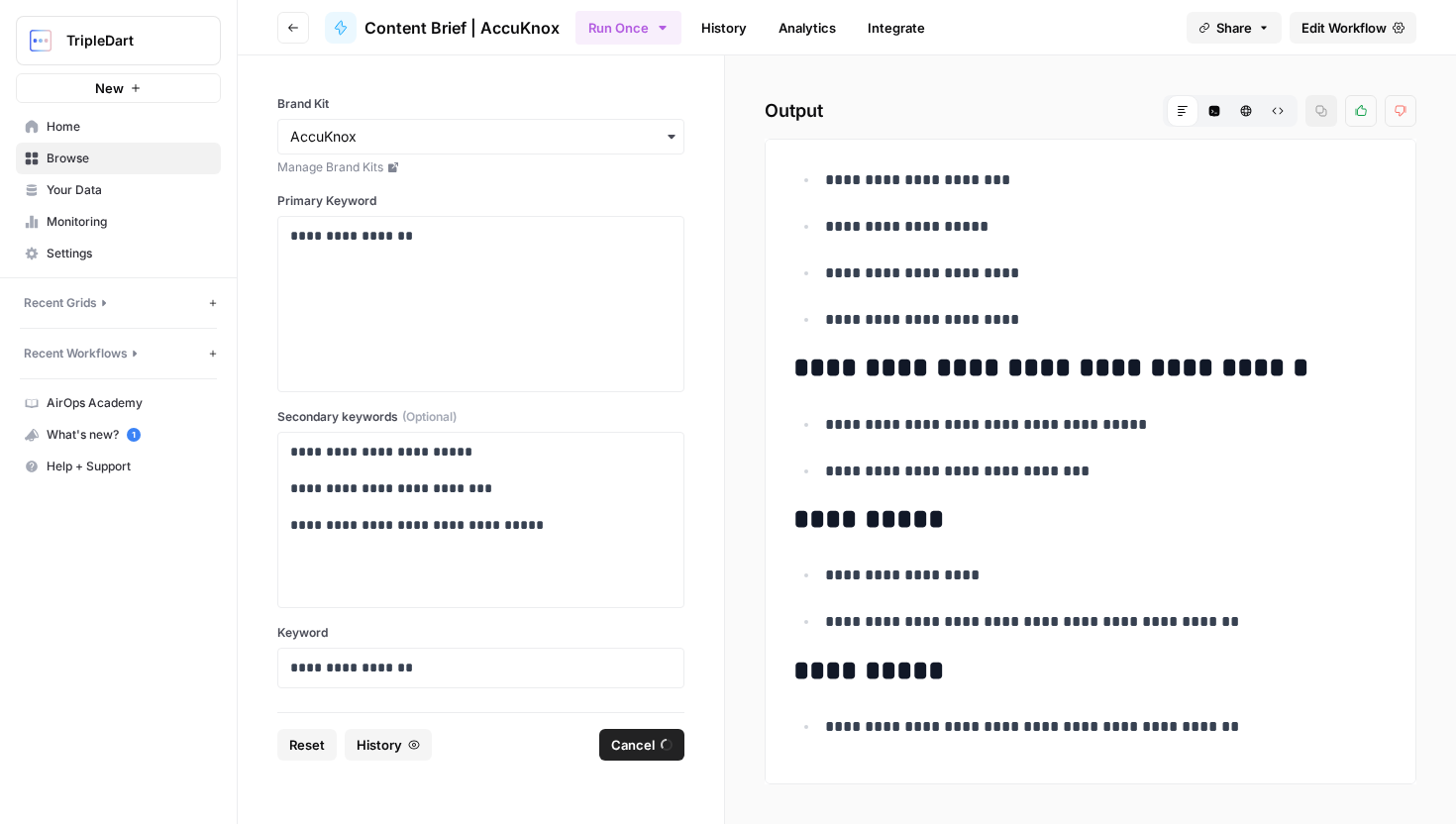 scroll, scrollTop: 0, scrollLeft: 0, axis: both 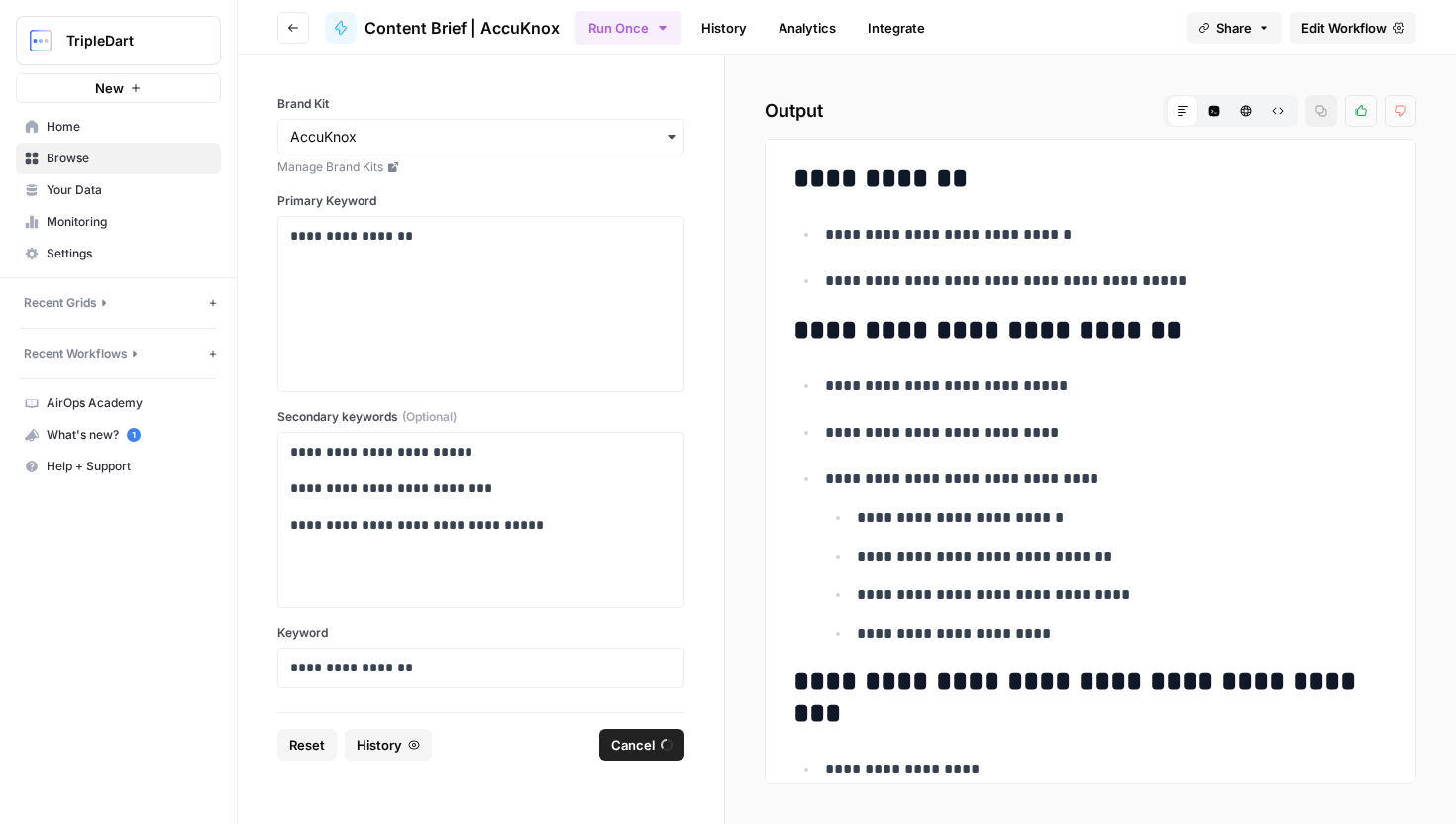 drag, startPoint x: 780, startPoint y: 178, endPoint x: 1181, endPoint y: 481, distance: 502.6032 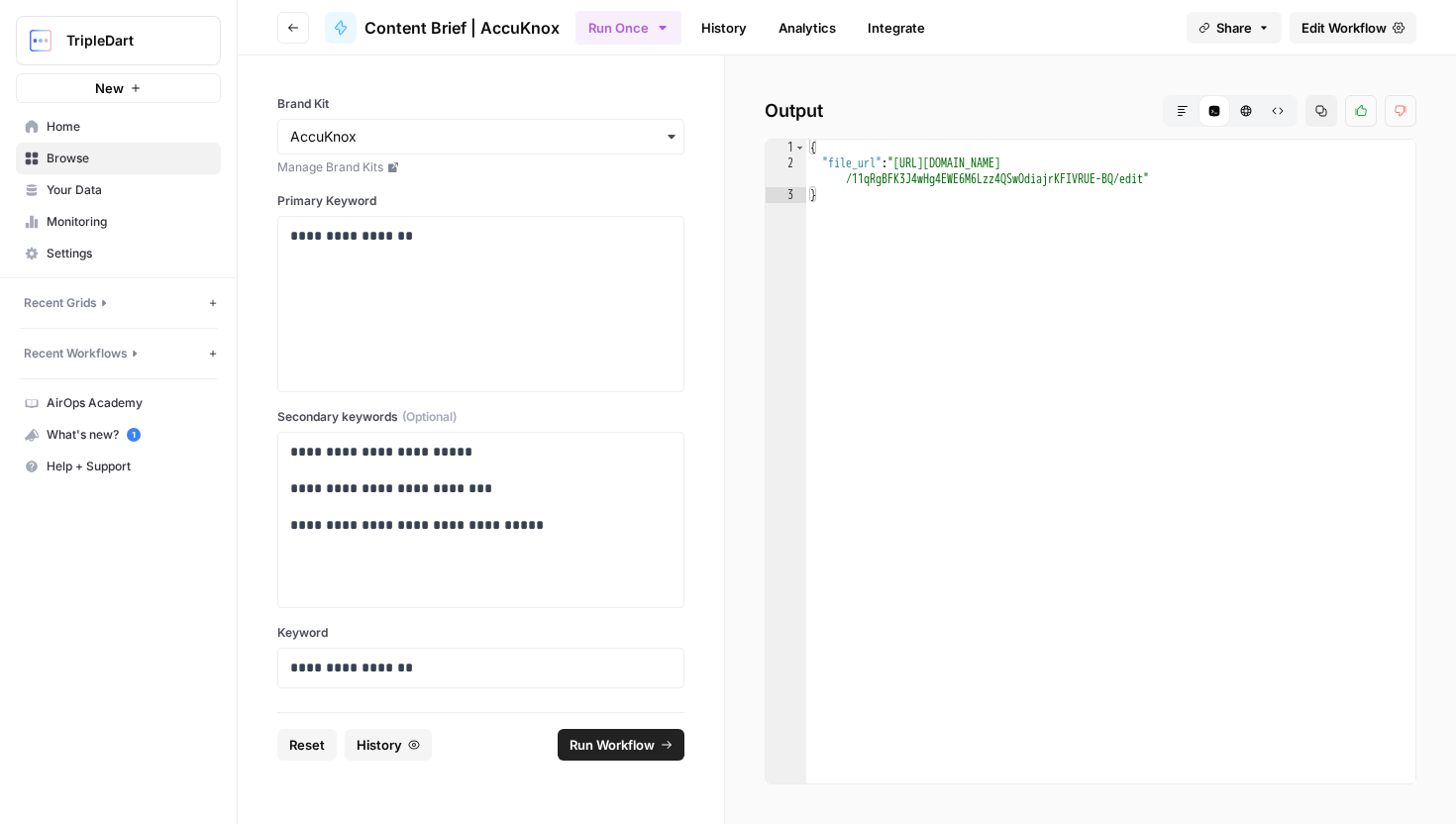type on "**********" 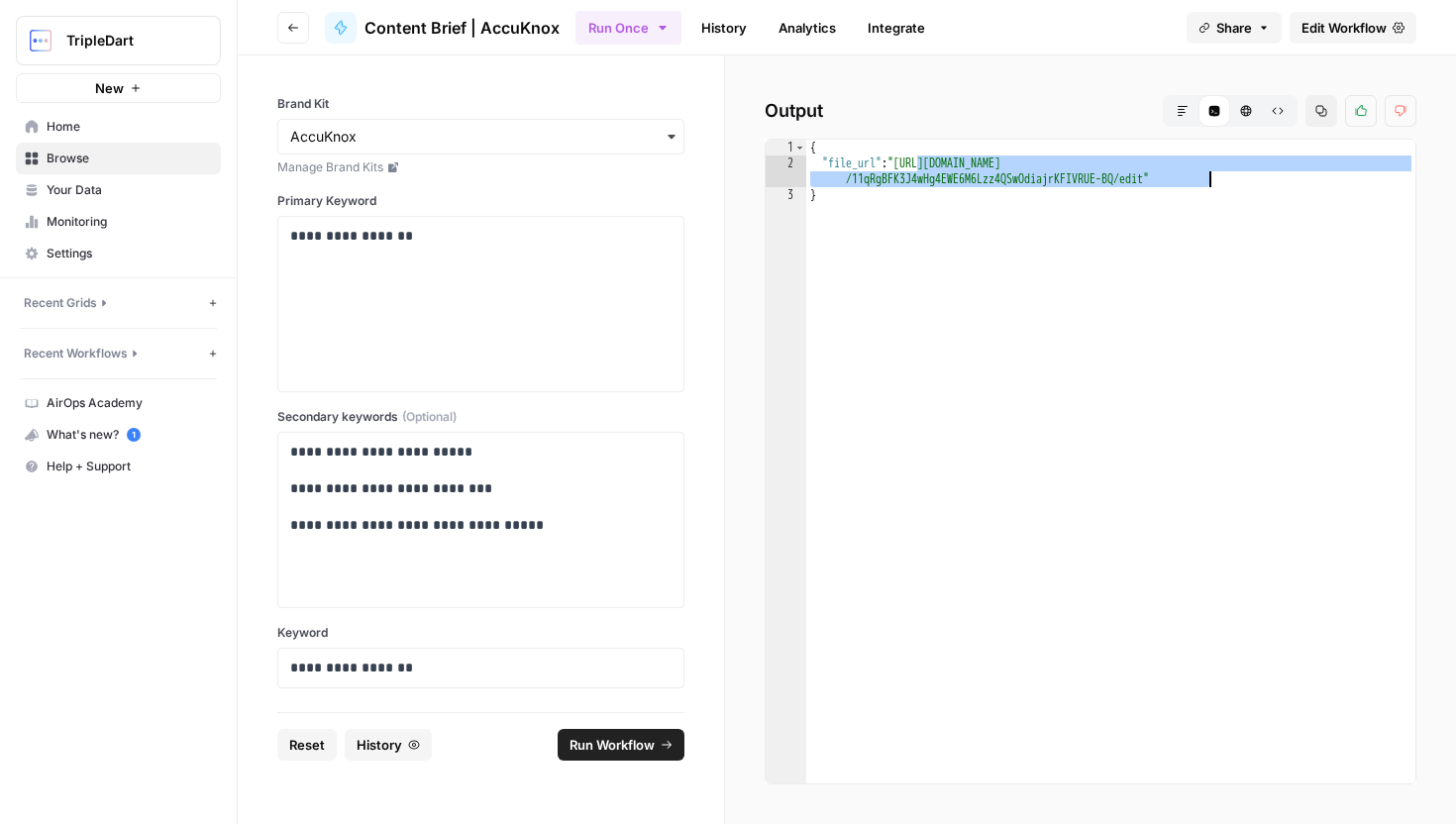 drag, startPoint x: 917, startPoint y: 165, endPoint x: 1209, endPoint y: 182, distance: 292.4944 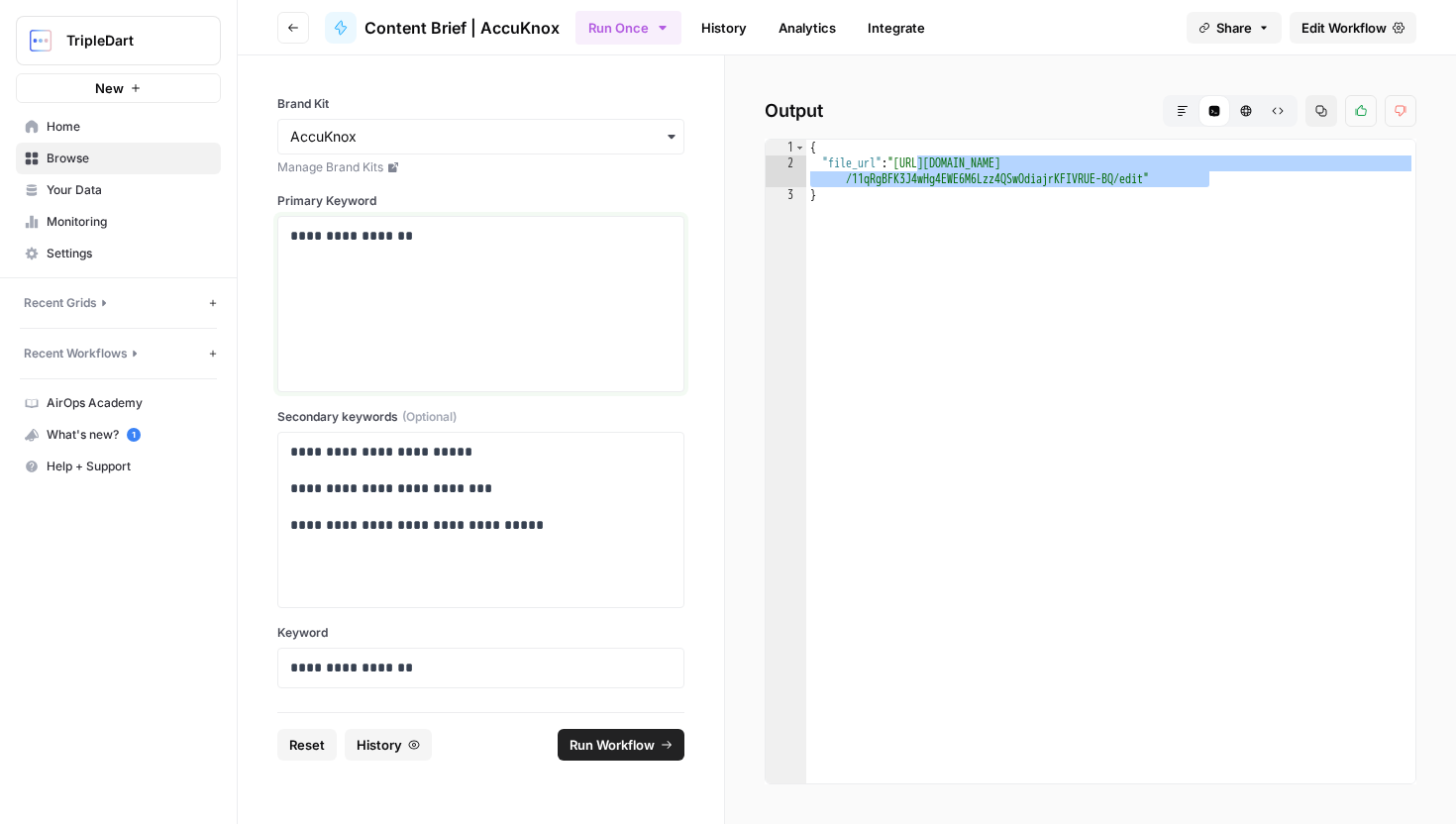 click on "**********" at bounding box center [480, 236] 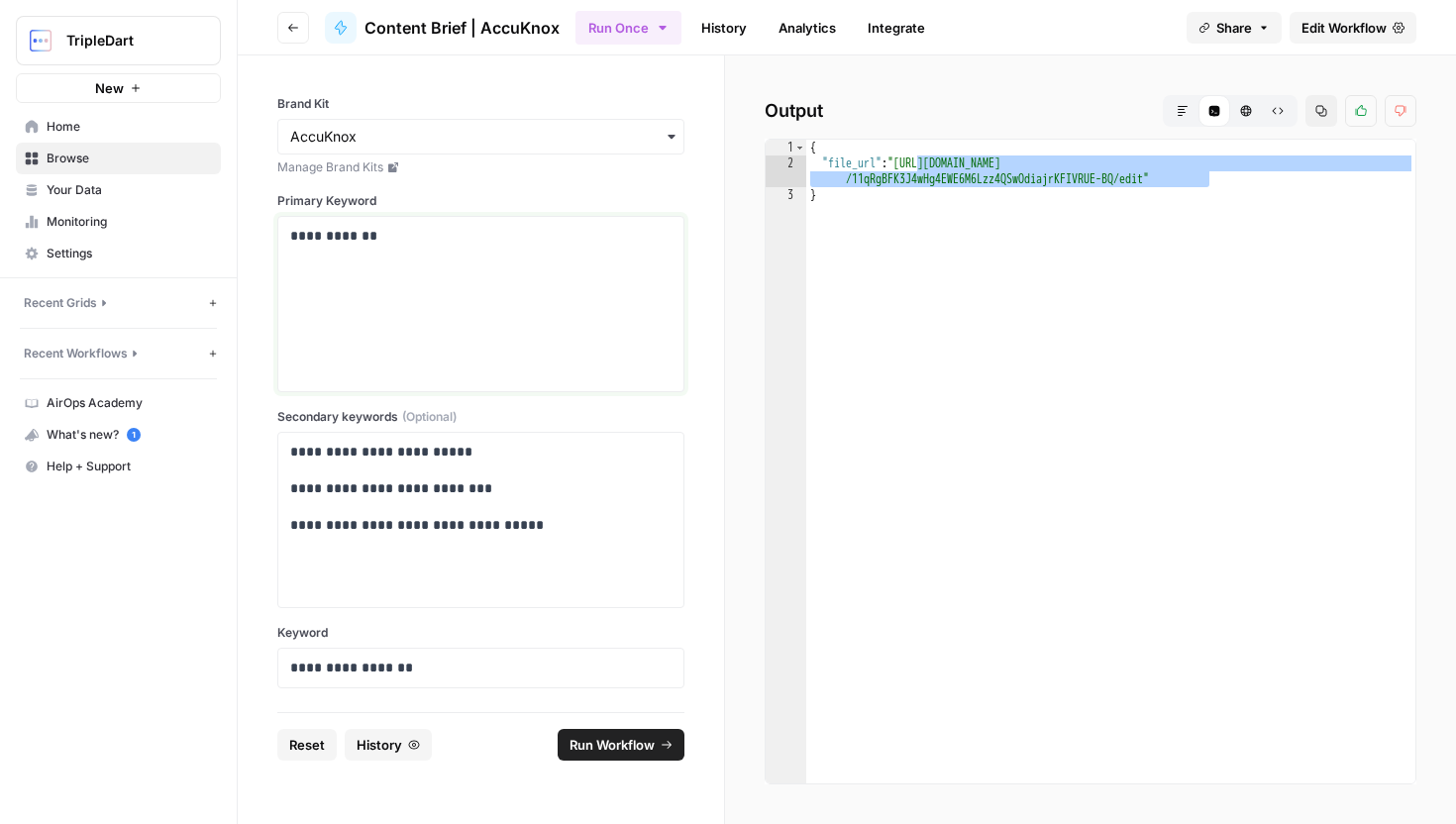 click on "**********" at bounding box center [480, 236] 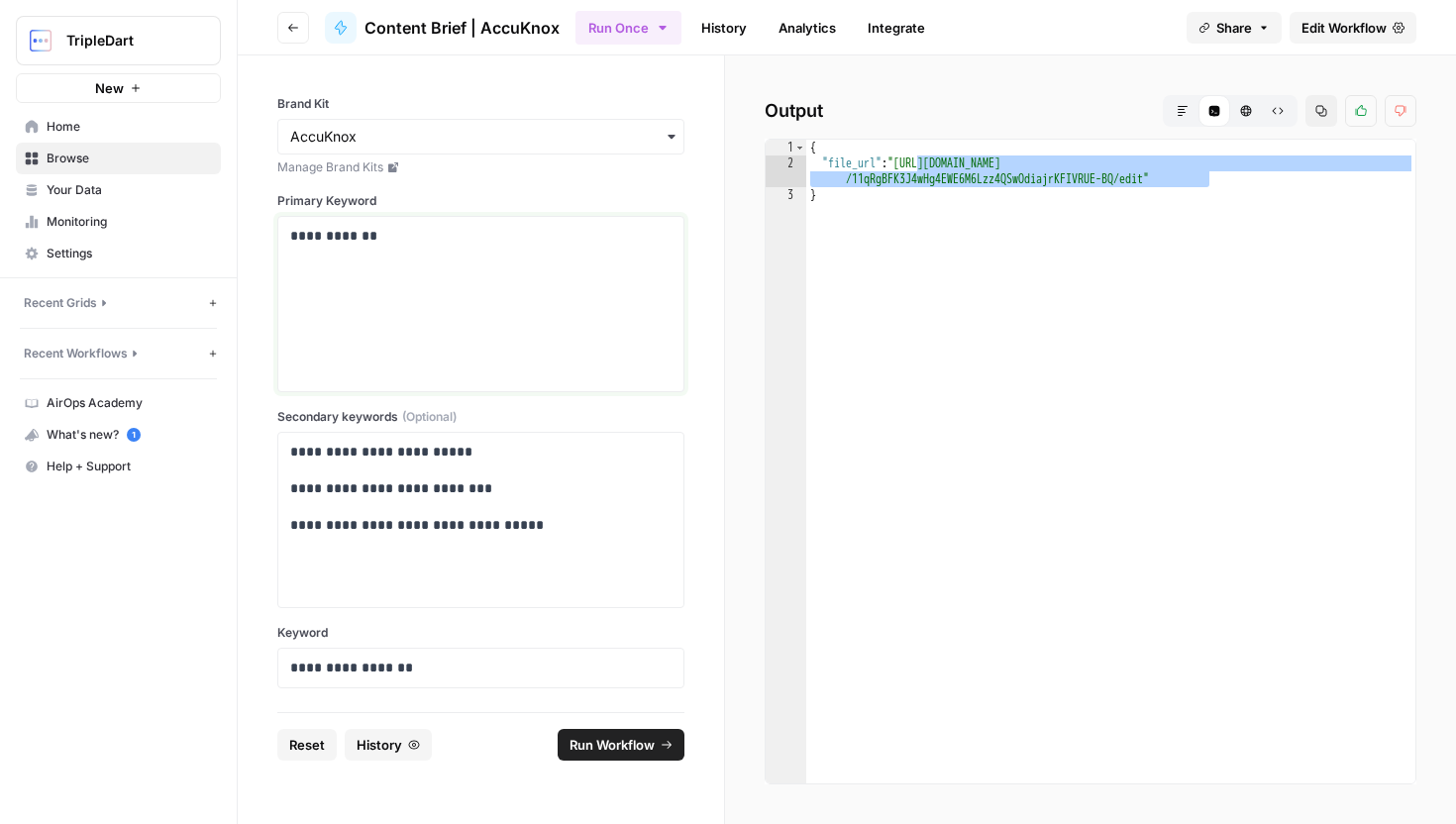 click on "**********" at bounding box center (480, 304) 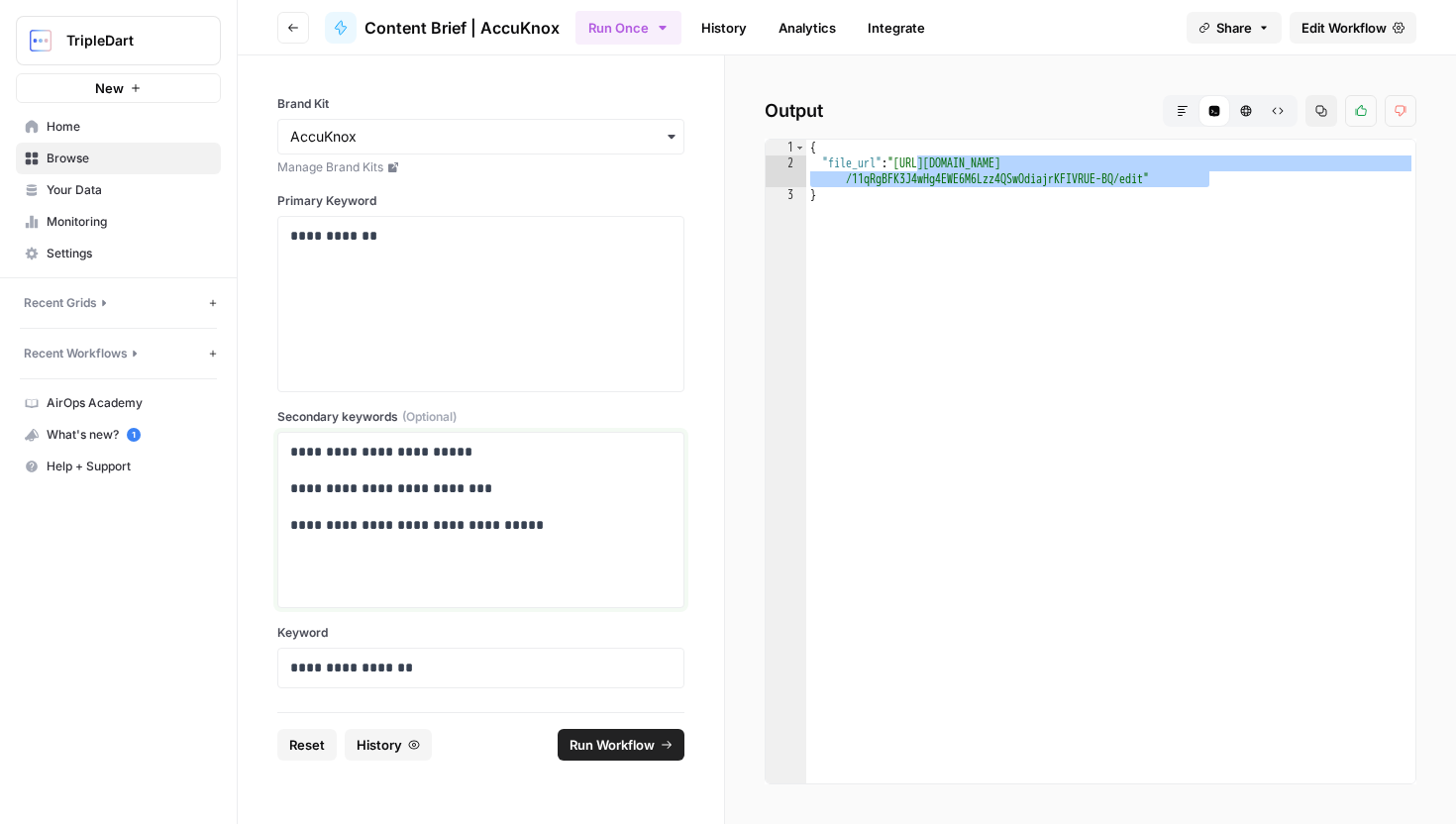 click on "**********" at bounding box center [480, 488] 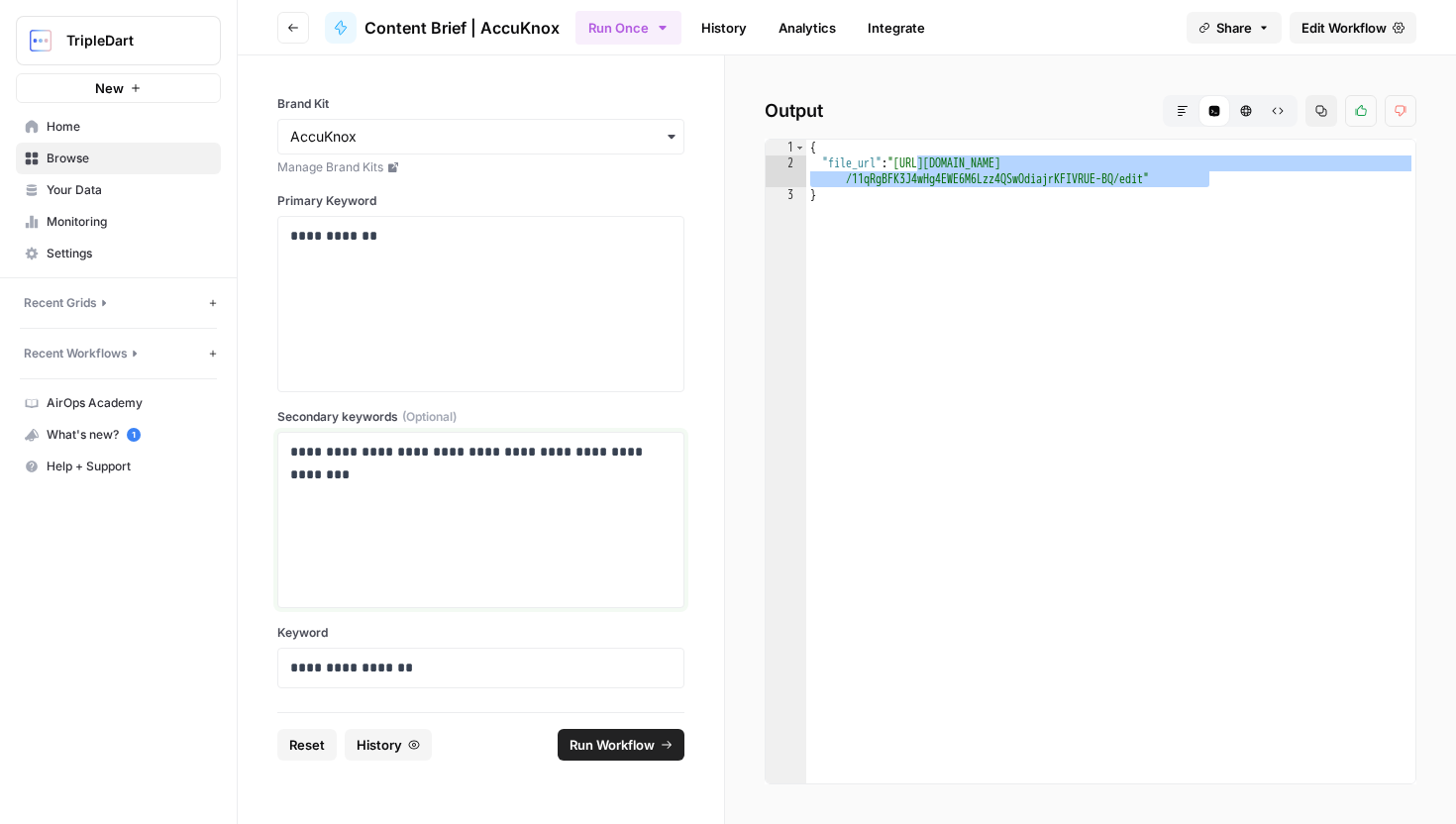 click on "**********" at bounding box center (480, 452) 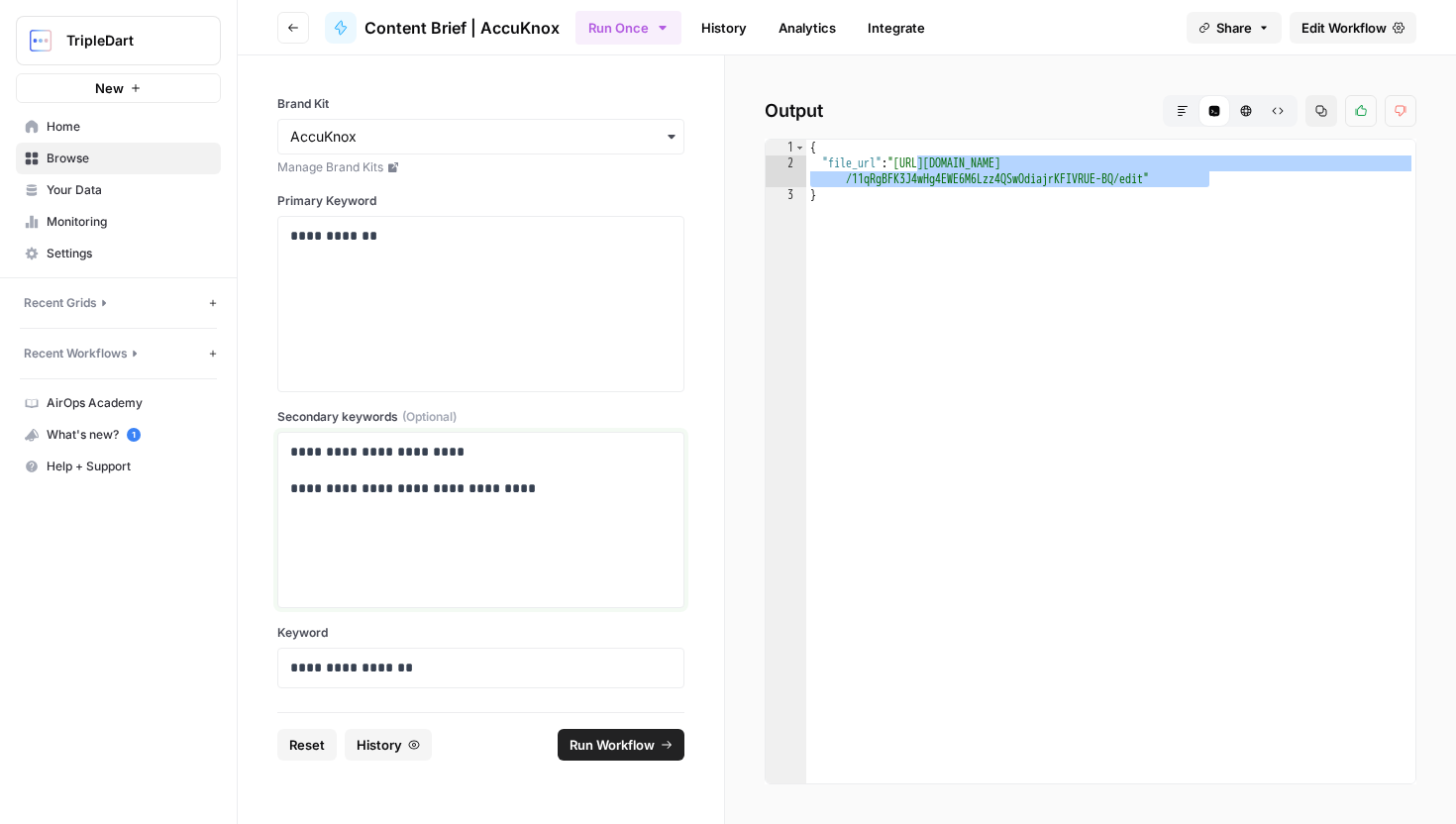 click on "**********" at bounding box center (480, 488) 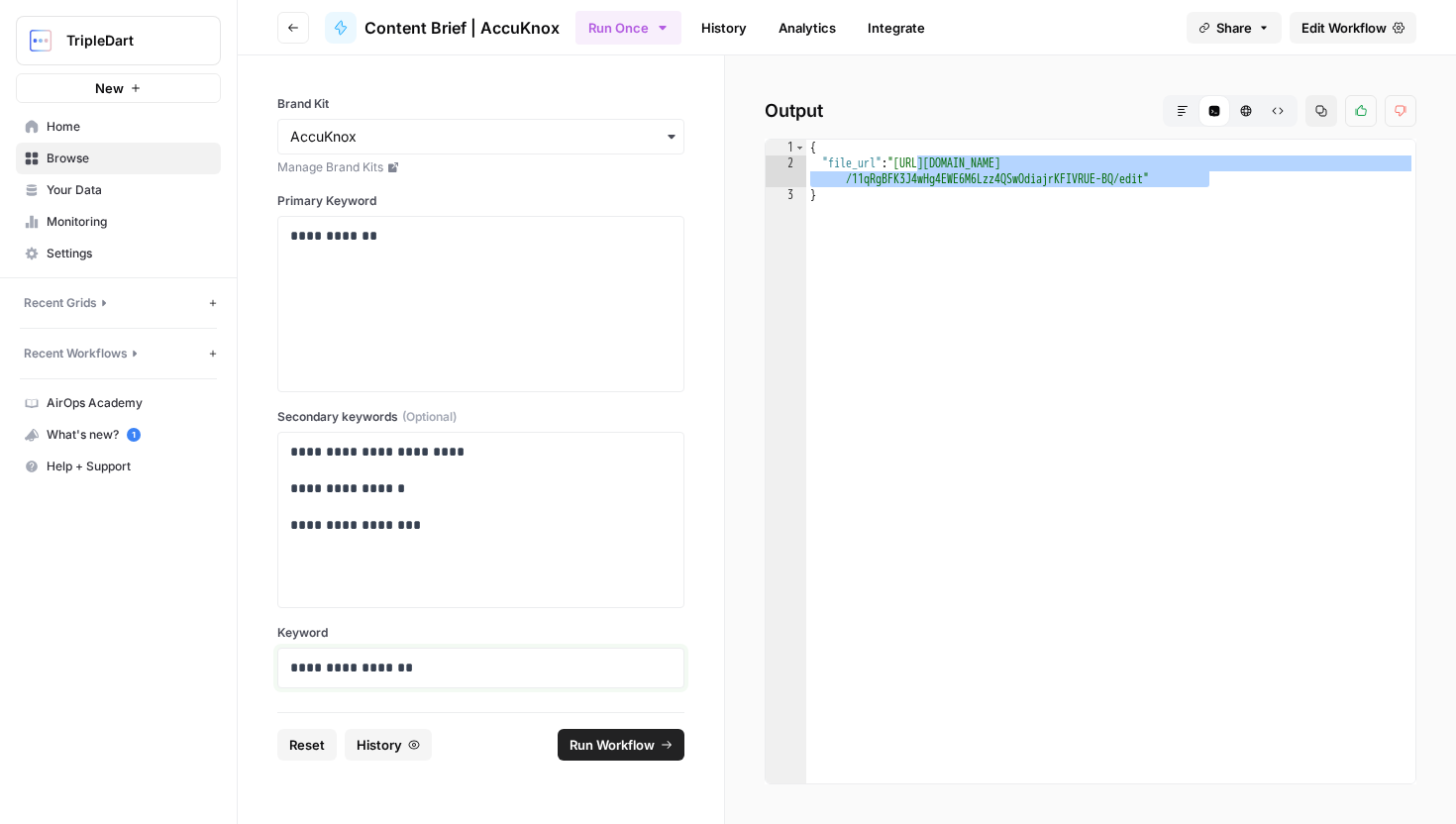 click on "**********" at bounding box center [480, 668] 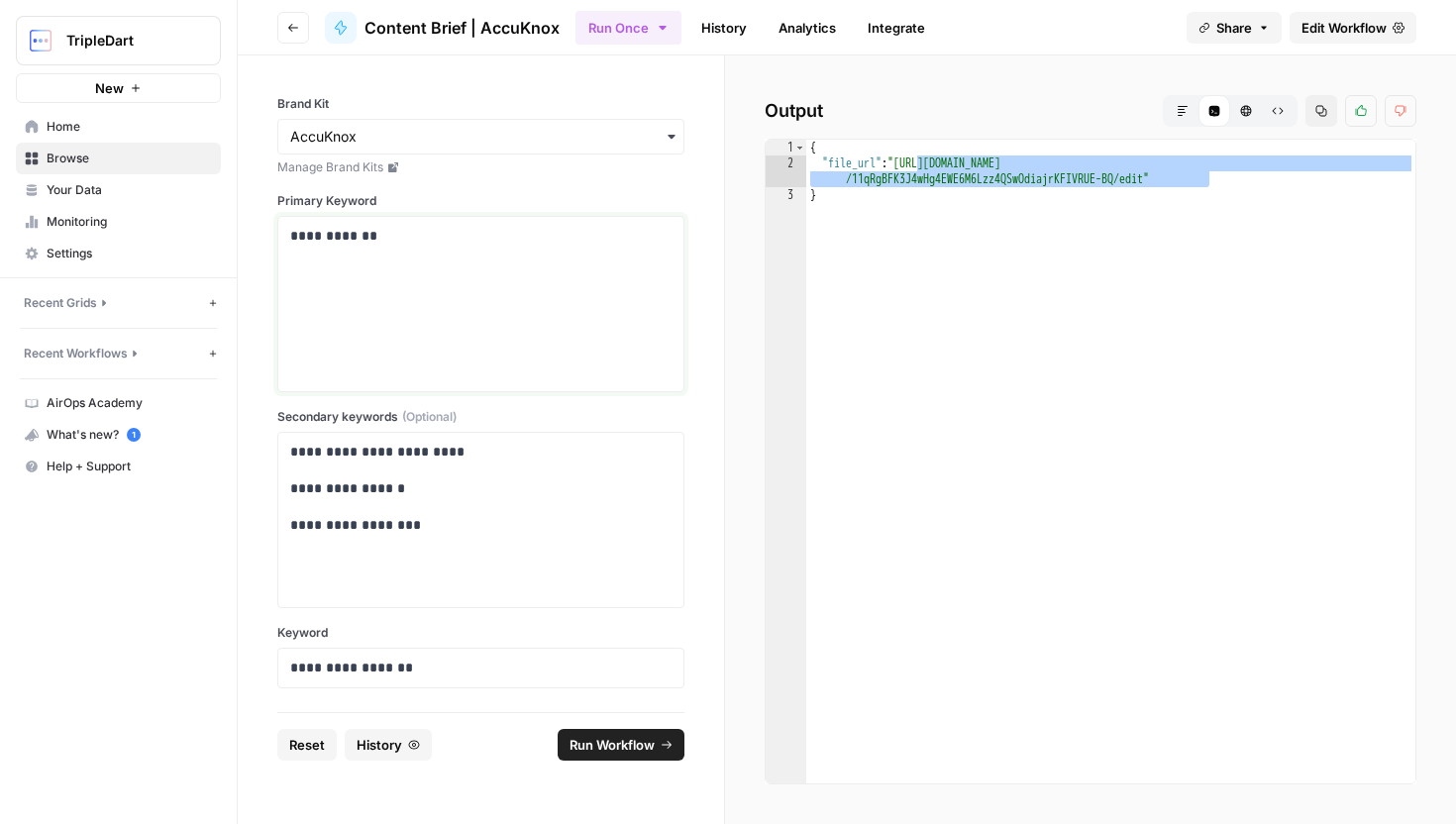 click on "**********" at bounding box center (480, 304) 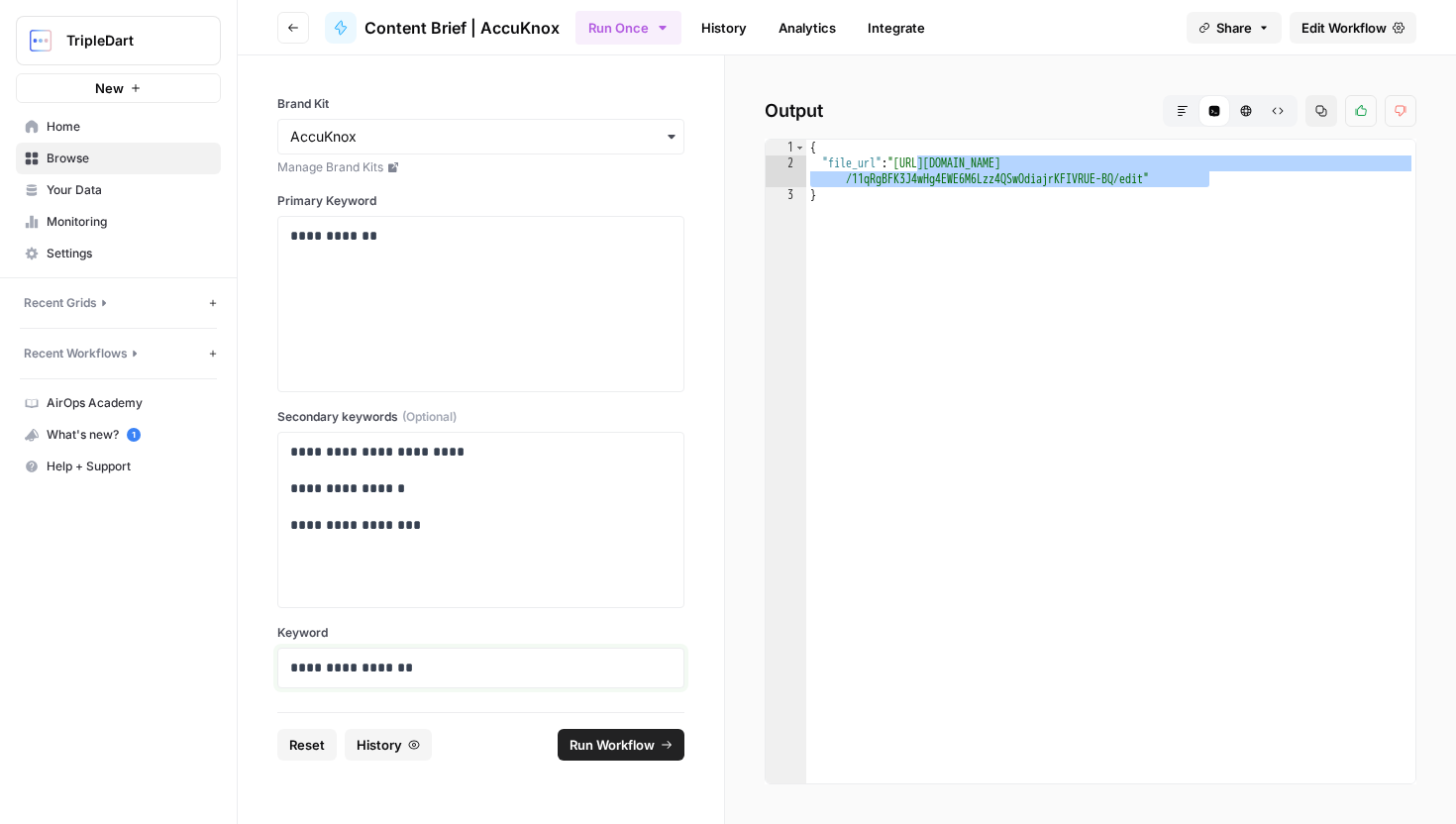 click on "**********" at bounding box center (480, 668) 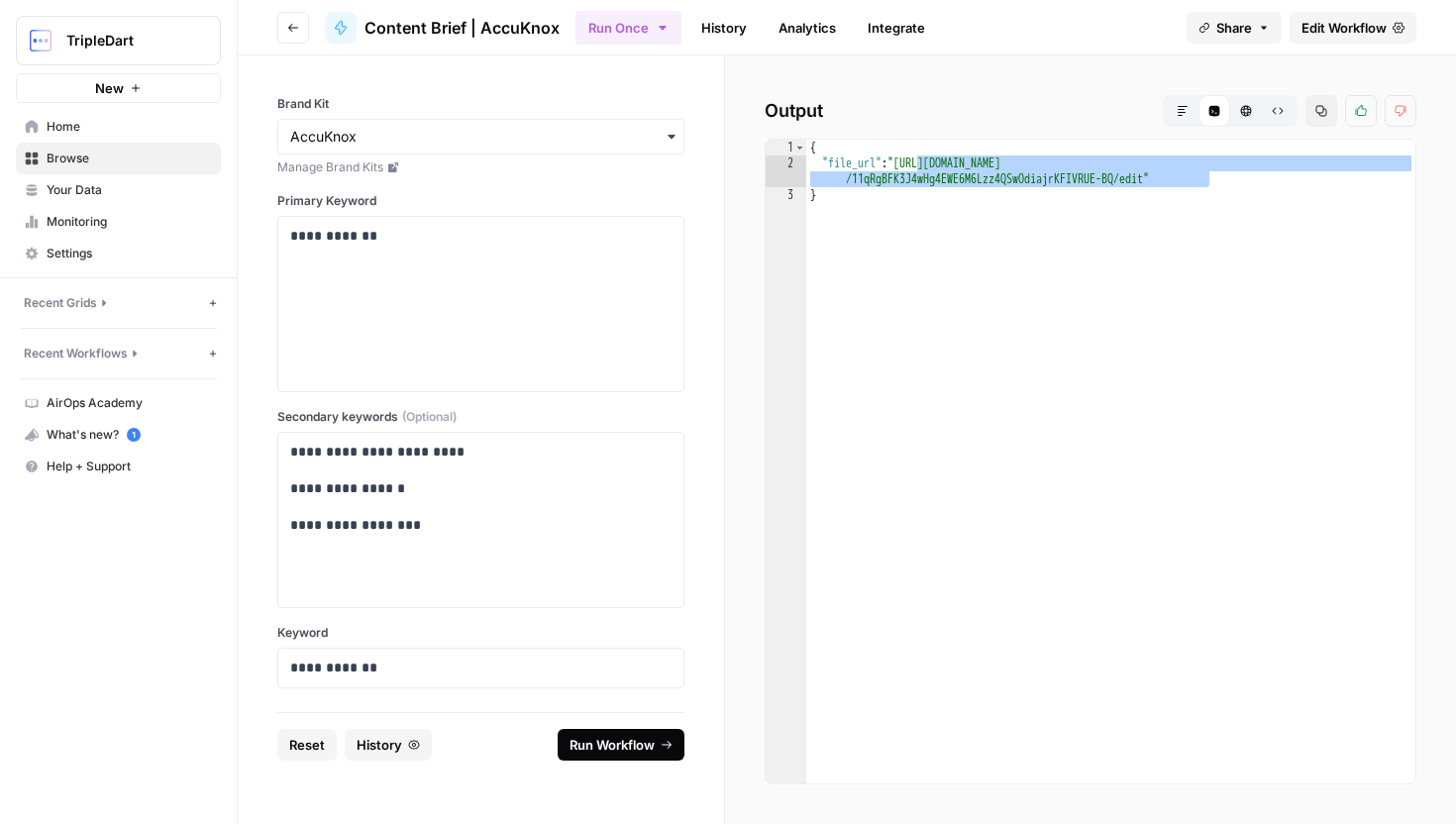 click on "Run Workflow" at bounding box center (612, 745) 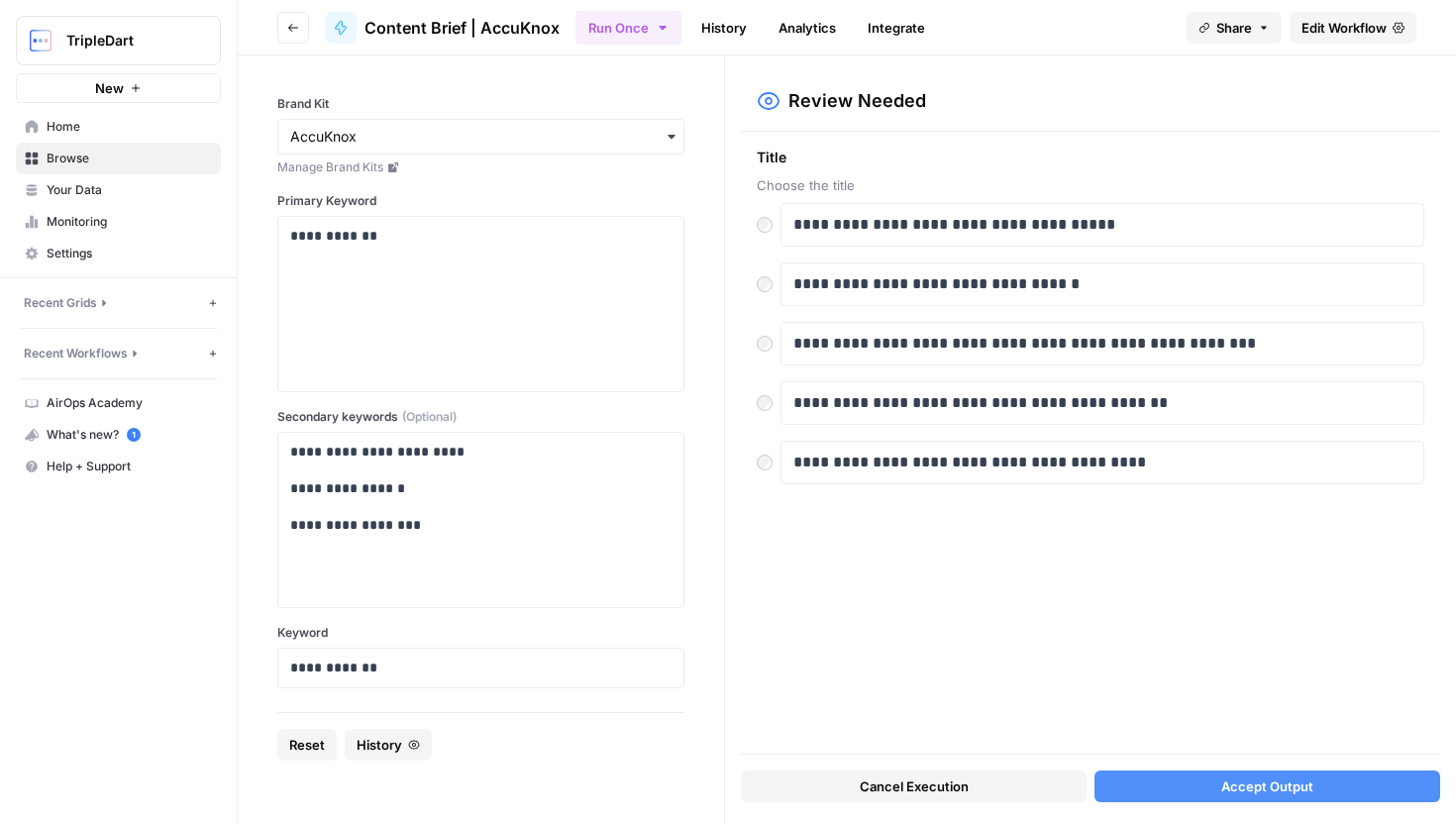 click at bounding box center [769, 397] 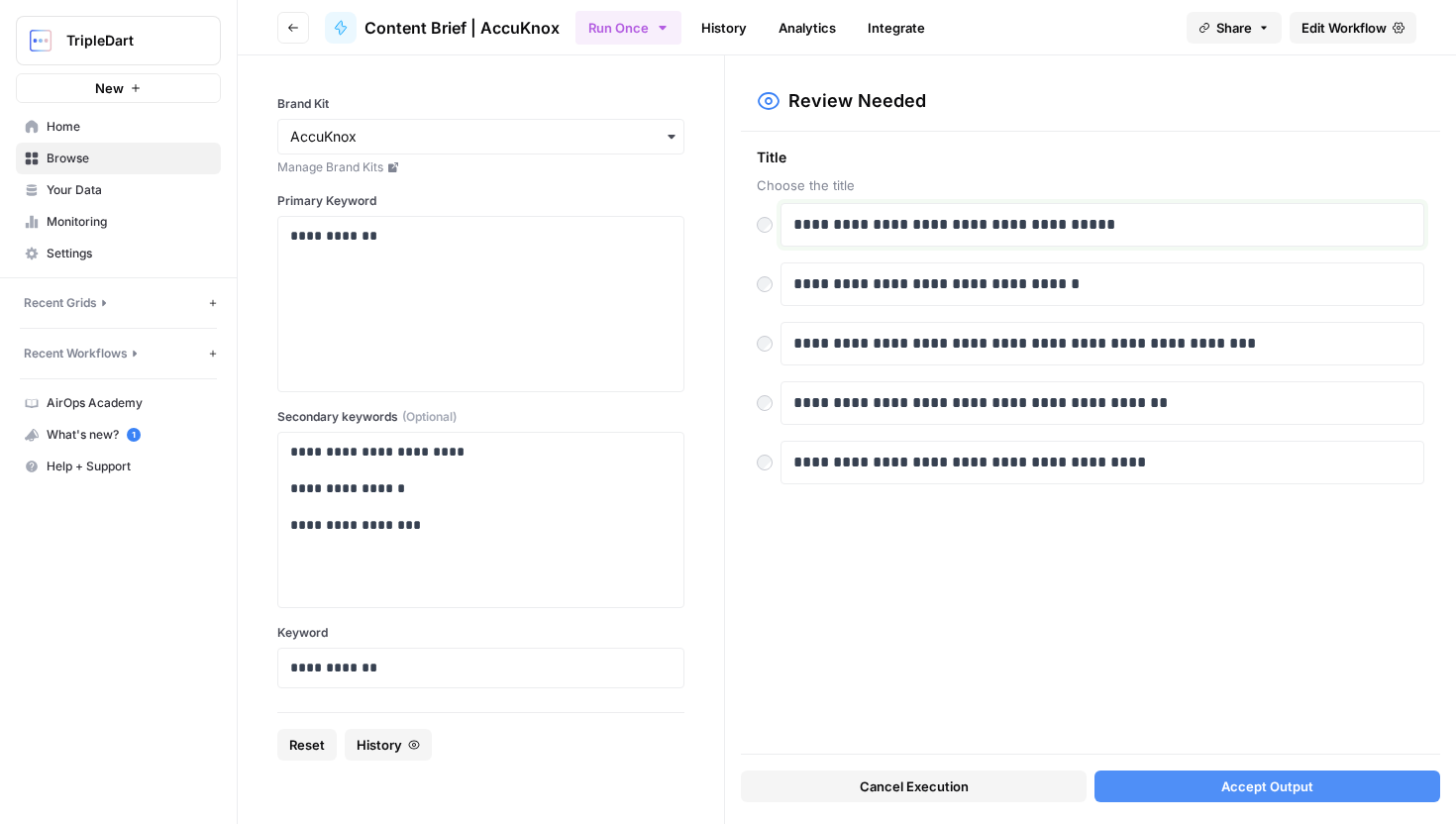 click on "**********" at bounding box center (1102, 225) 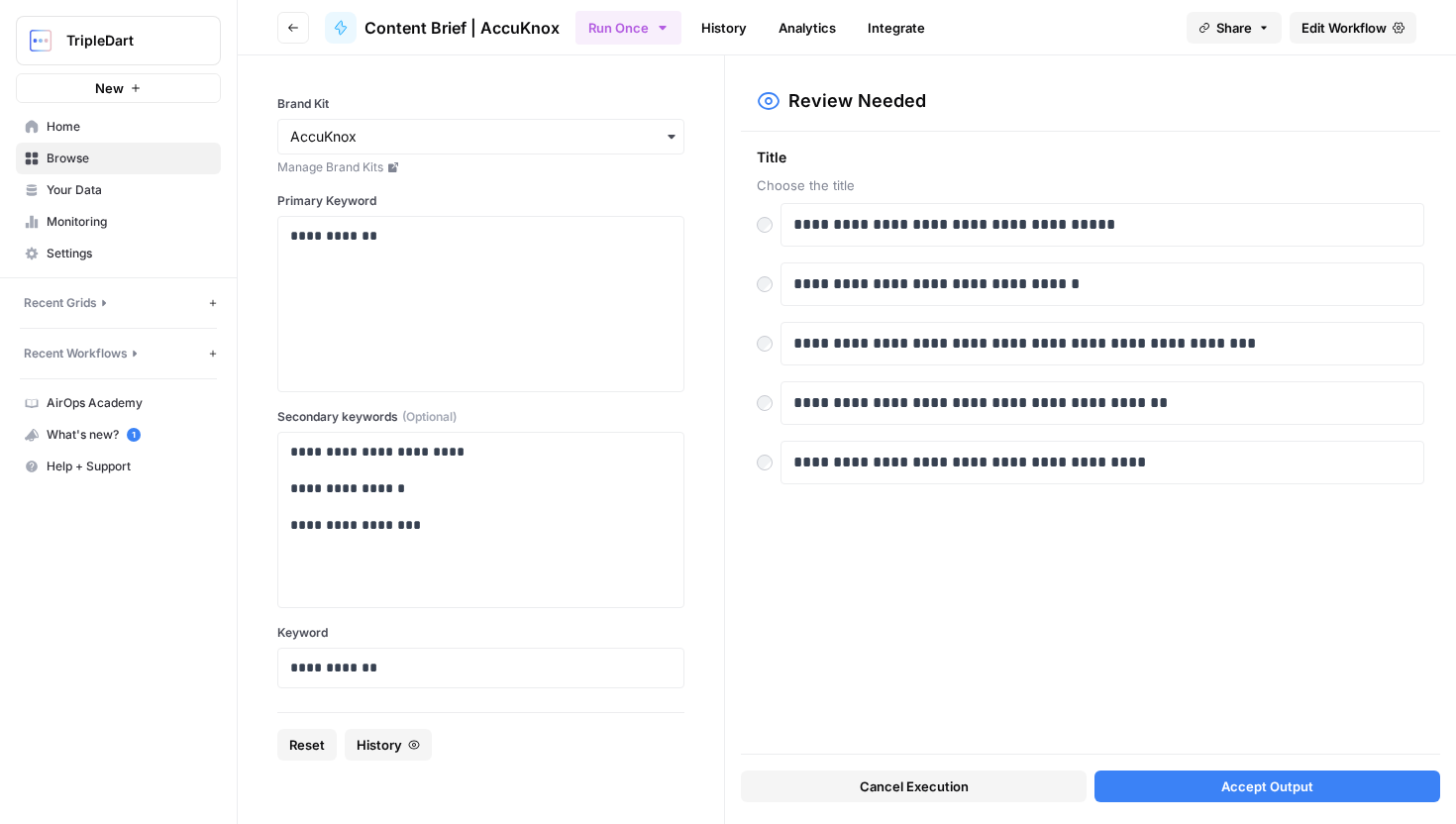 click on "Accept Output" at bounding box center [1267, 786] 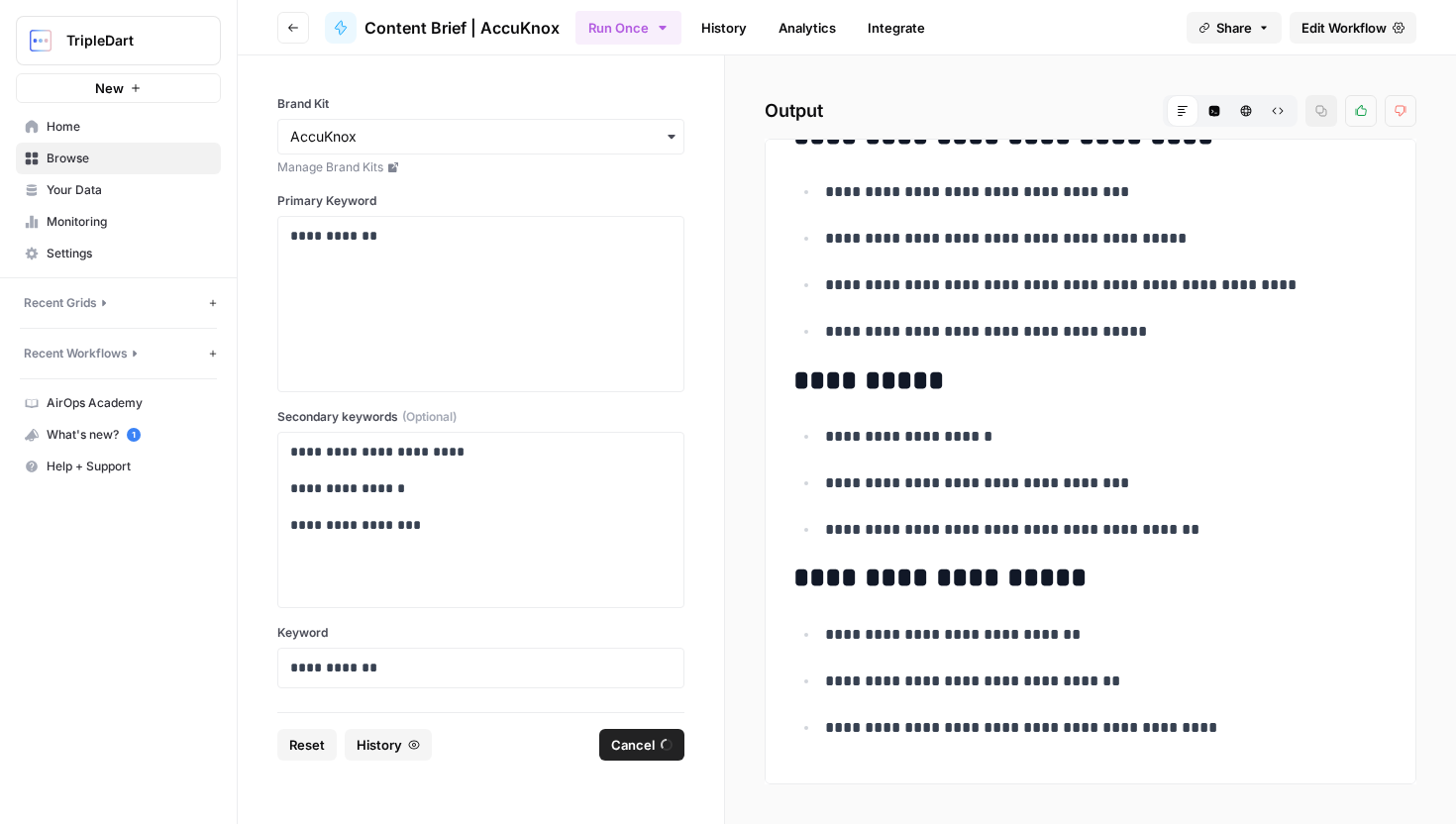 scroll, scrollTop: 0, scrollLeft: 0, axis: both 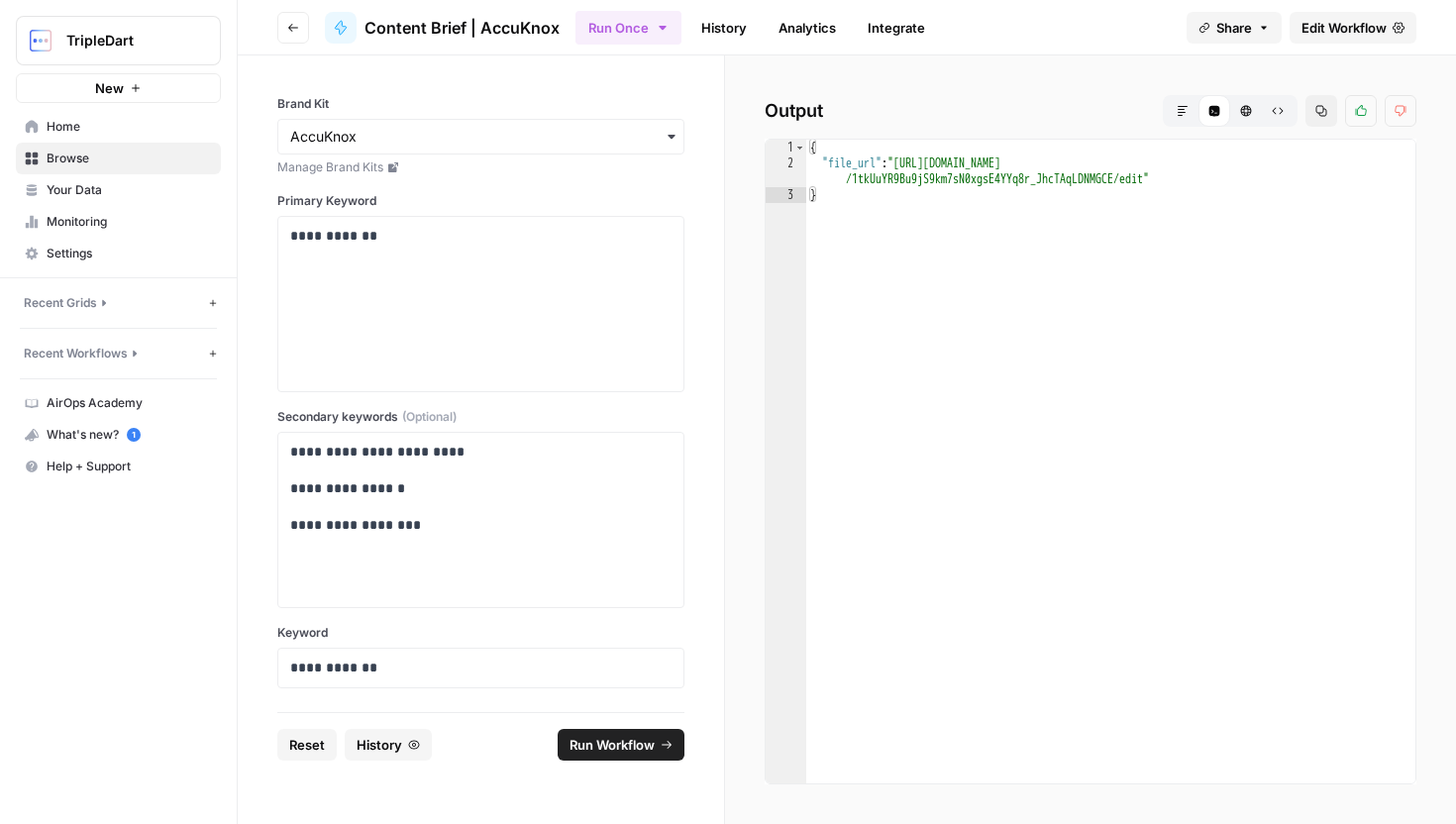 type on "**********" 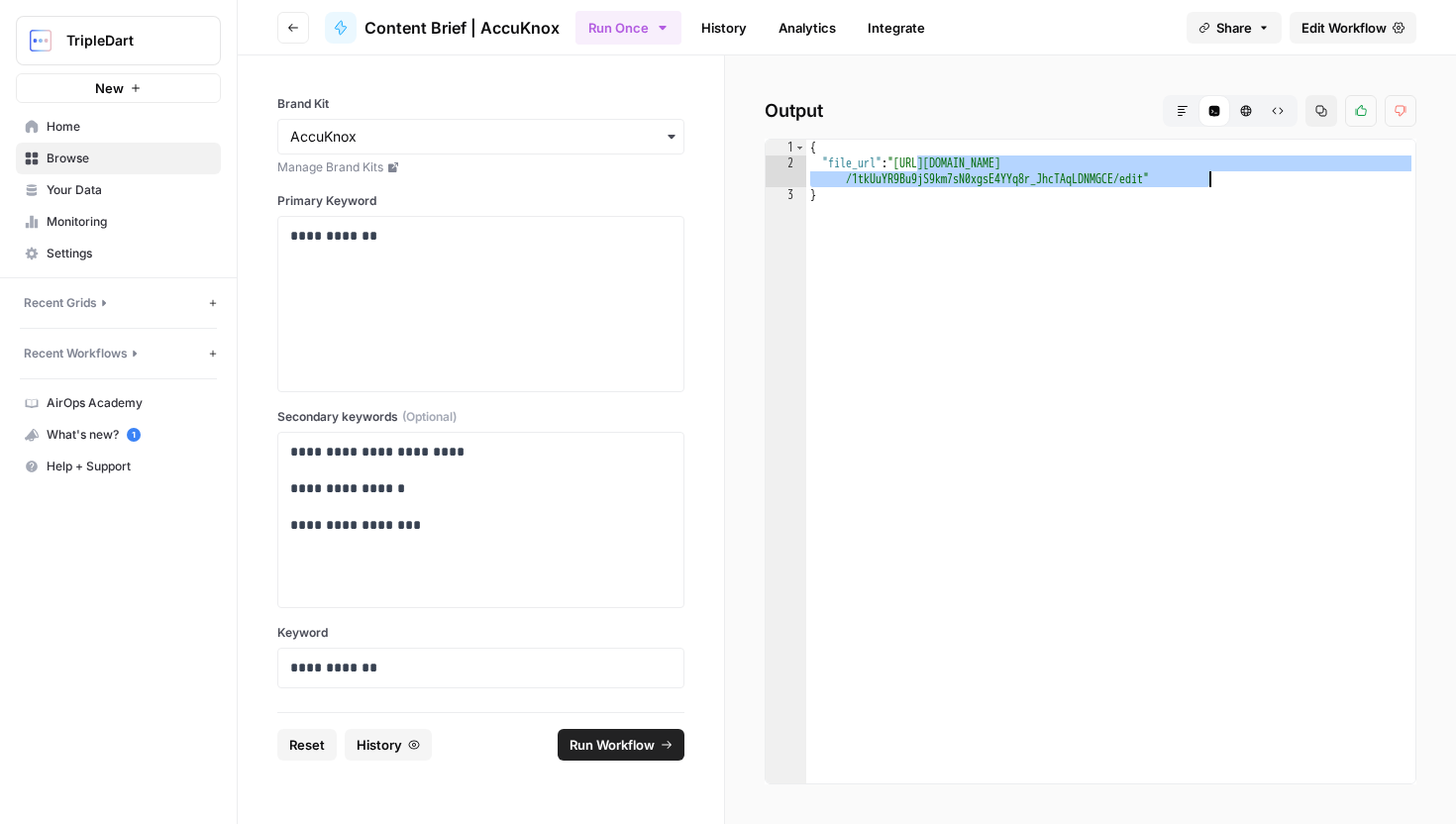 drag, startPoint x: 917, startPoint y: 162, endPoint x: 1210, endPoint y: 180, distance: 293.55238 